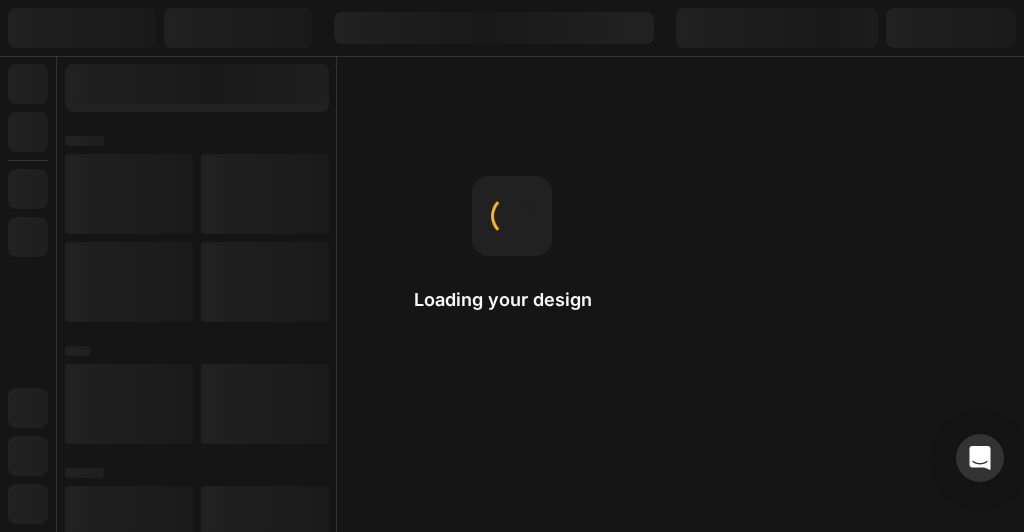 scroll, scrollTop: 0, scrollLeft: 0, axis: both 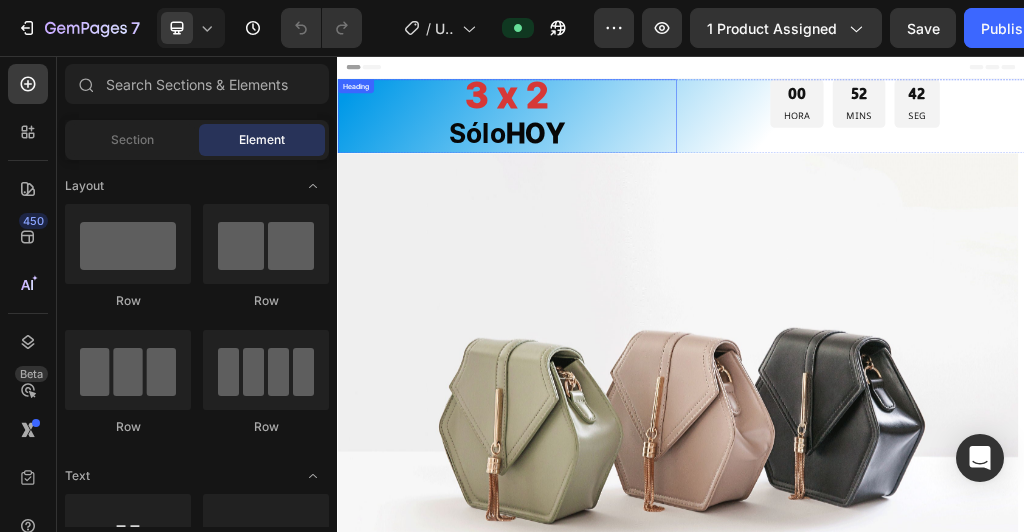 click on "3 x 2" at bounding box center [633, 128] 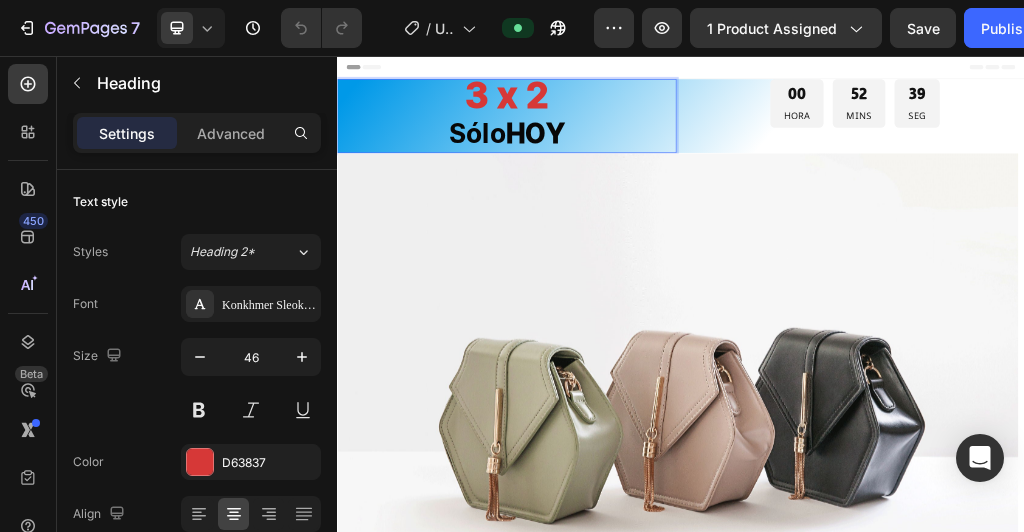 click on "3 x 2" at bounding box center (633, 128) 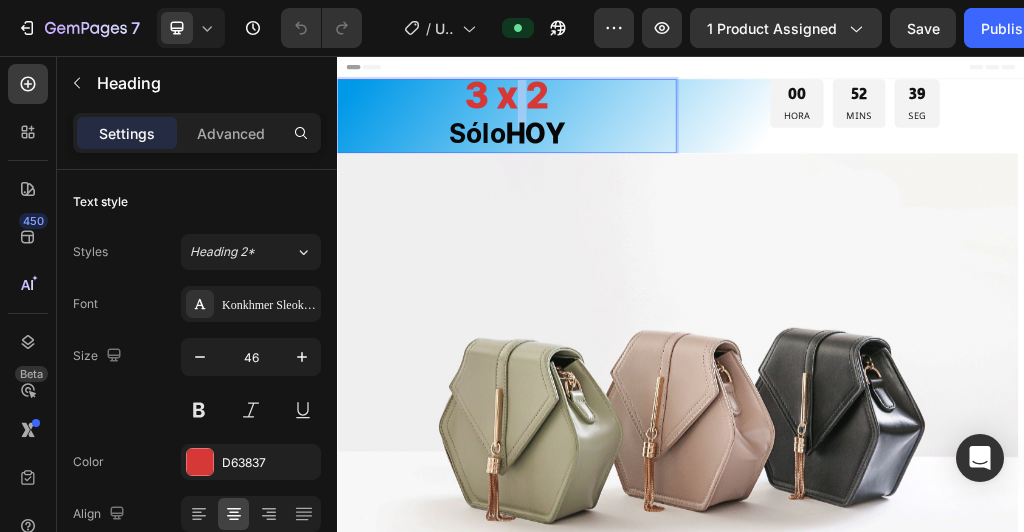 click on "3 x 2" at bounding box center (633, 128) 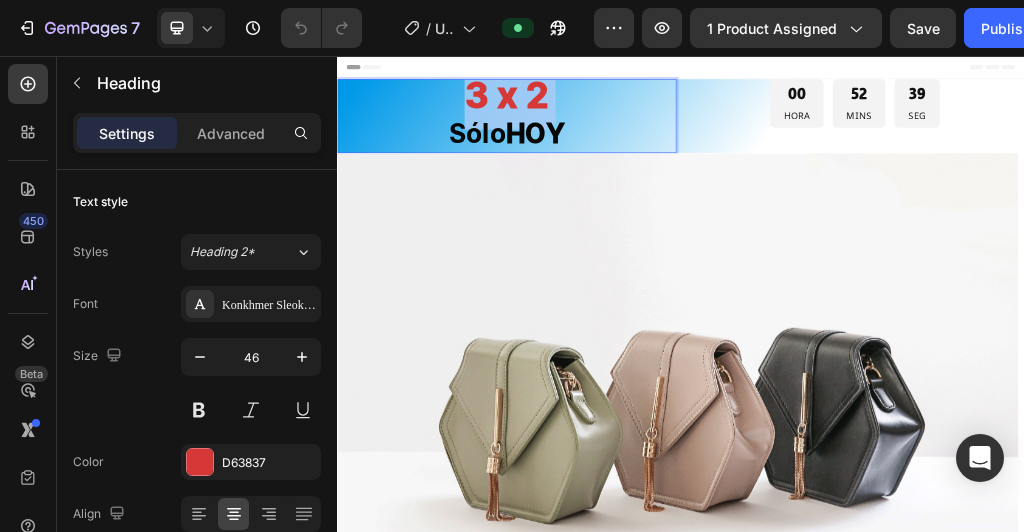 click on "3 x 2" at bounding box center (633, 128) 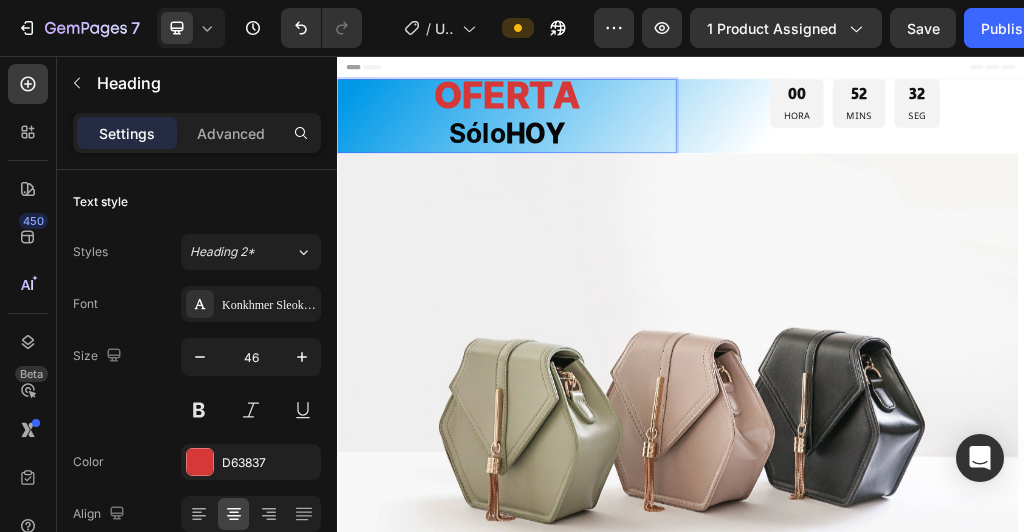 click on "OFERTA" at bounding box center (633, 128) 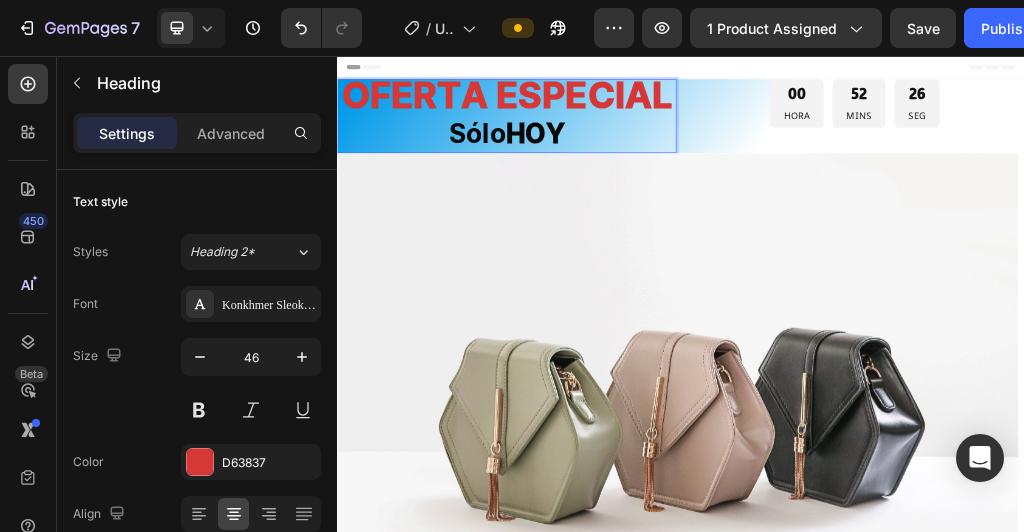 click on "OFERTA ESPECIAL" at bounding box center [633, 128] 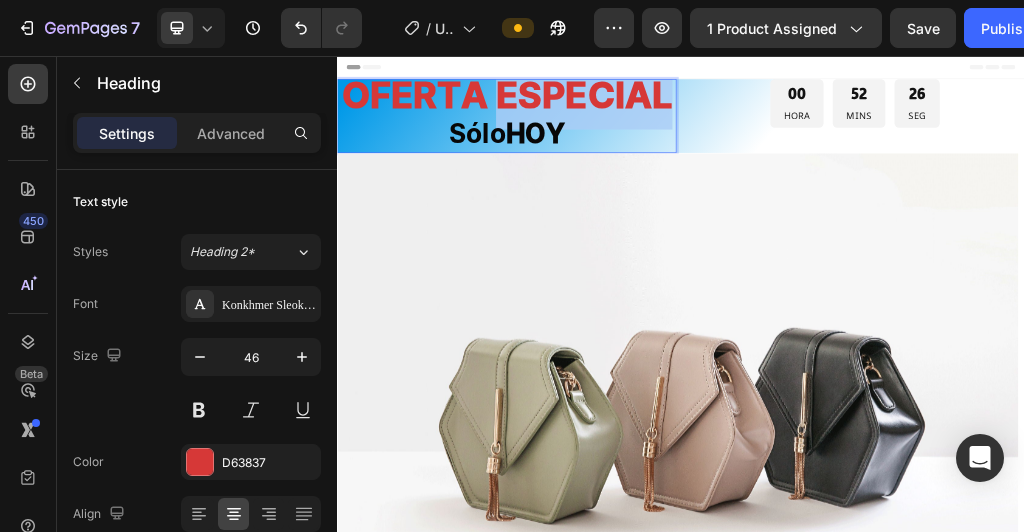 click on "OFERTA ESPECIAL" at bounding box center (633, 128) 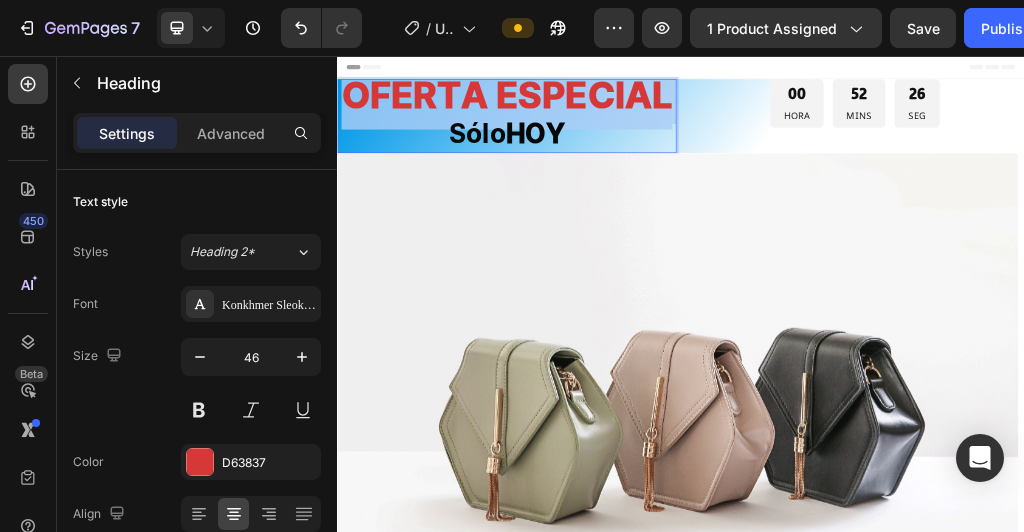 click on "OFERTA ESPECIAL" at bounding box center [633, 128] 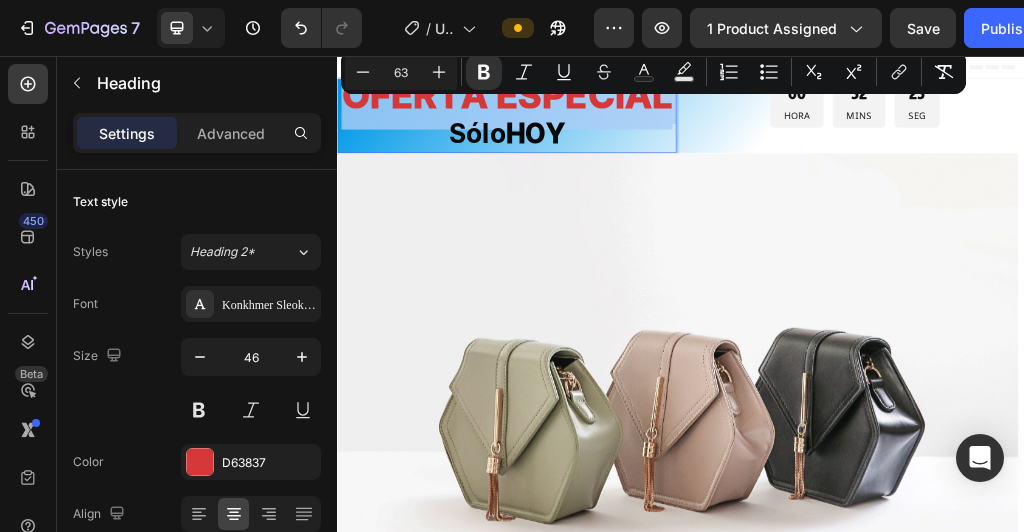click on "OFERTA ESPECIAL" at bounding box center (633, 128) 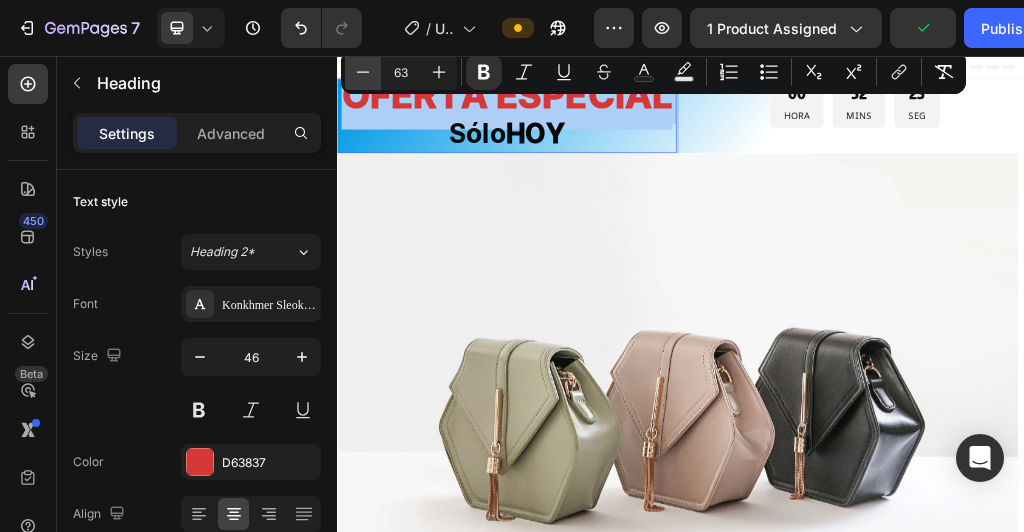 click 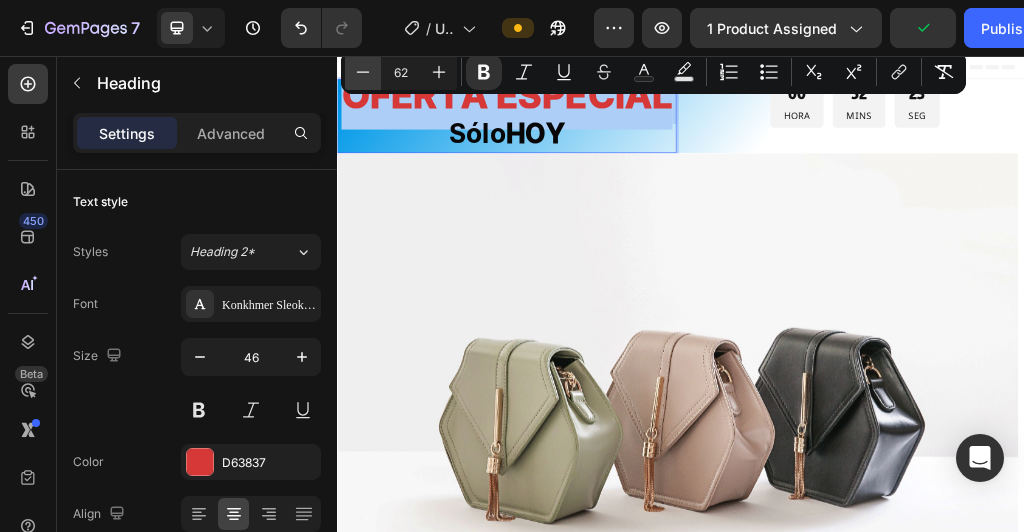 click 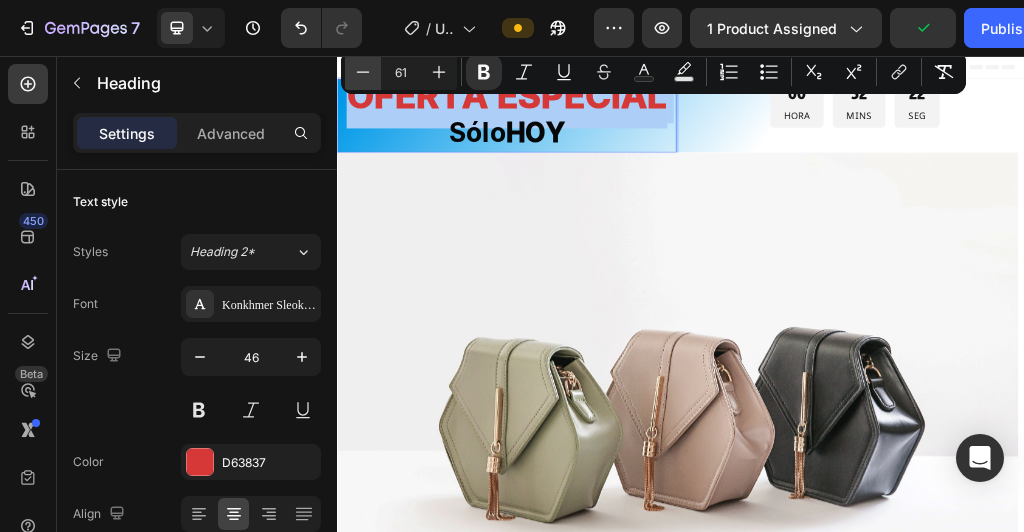 click 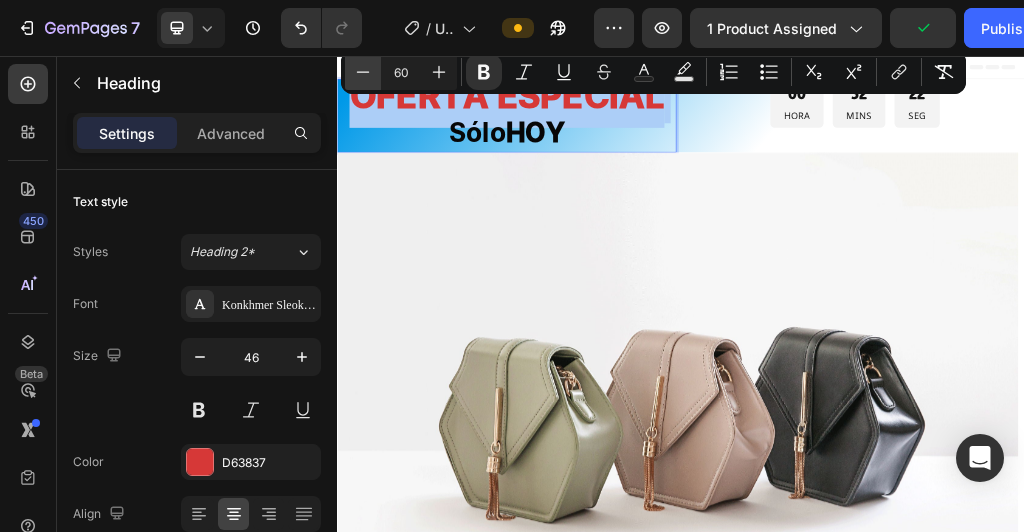 click 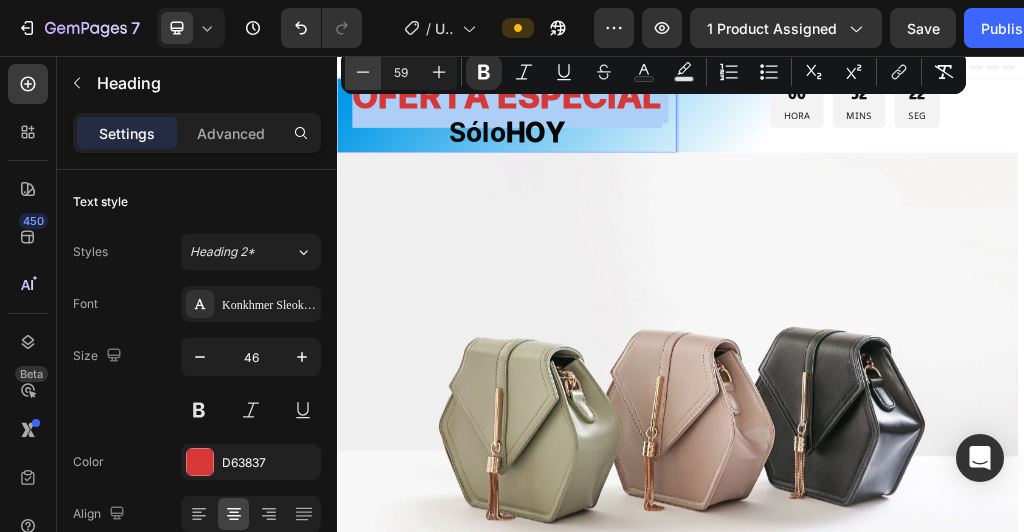 click 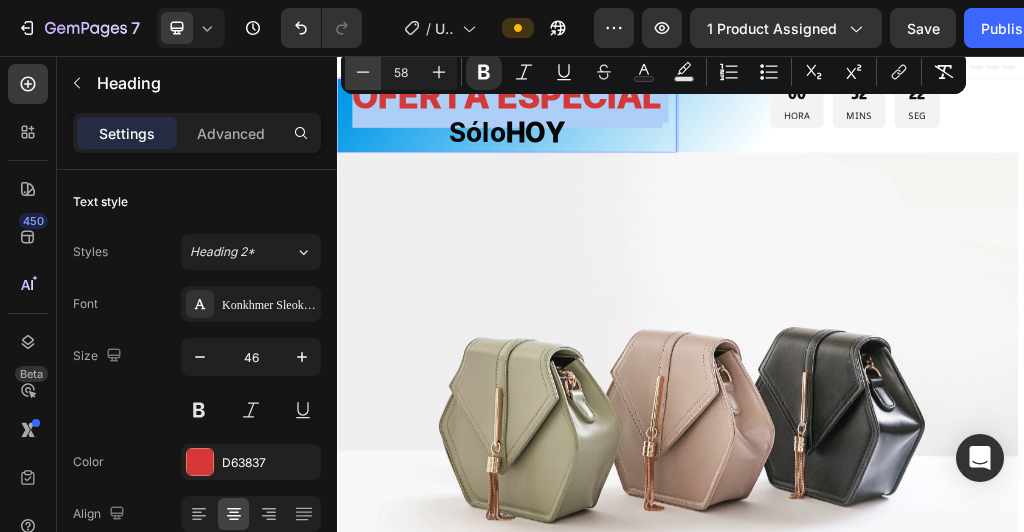 click 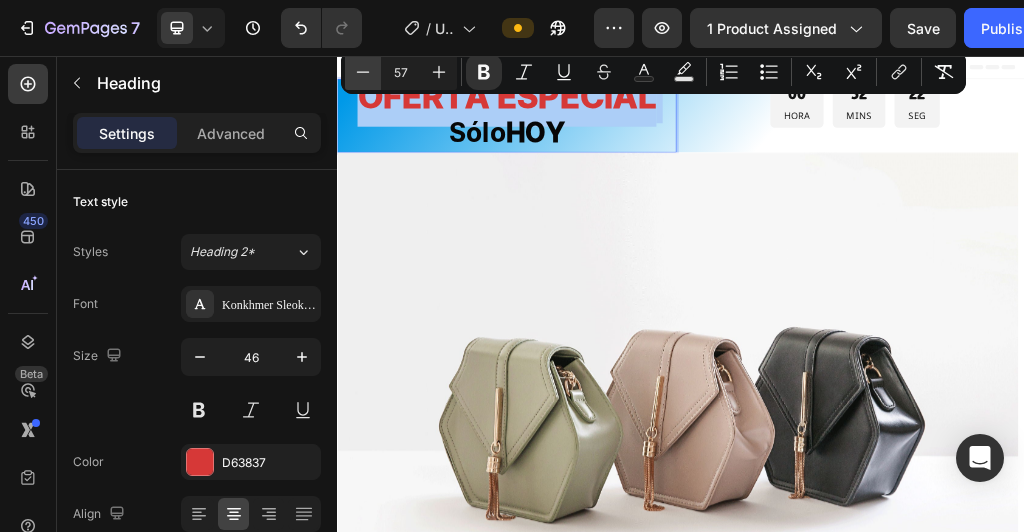click 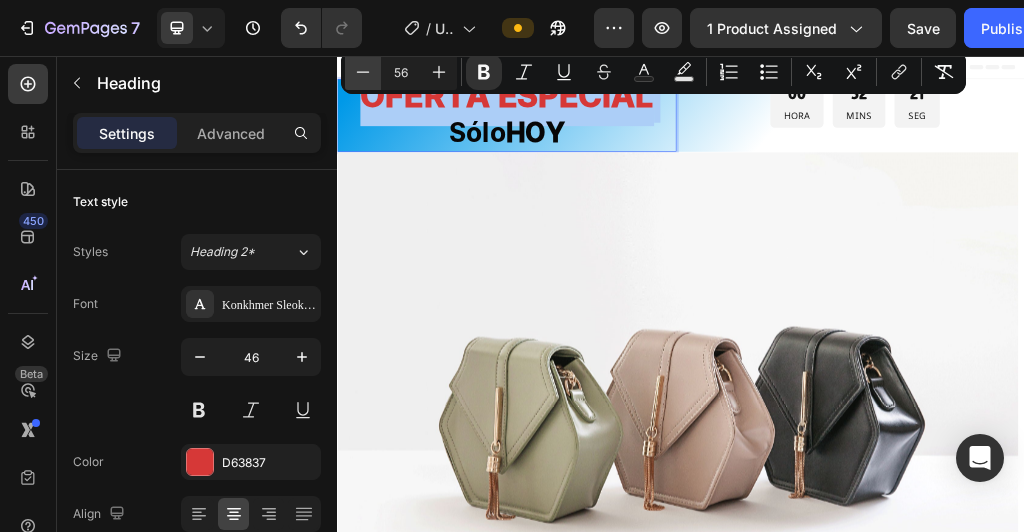 click 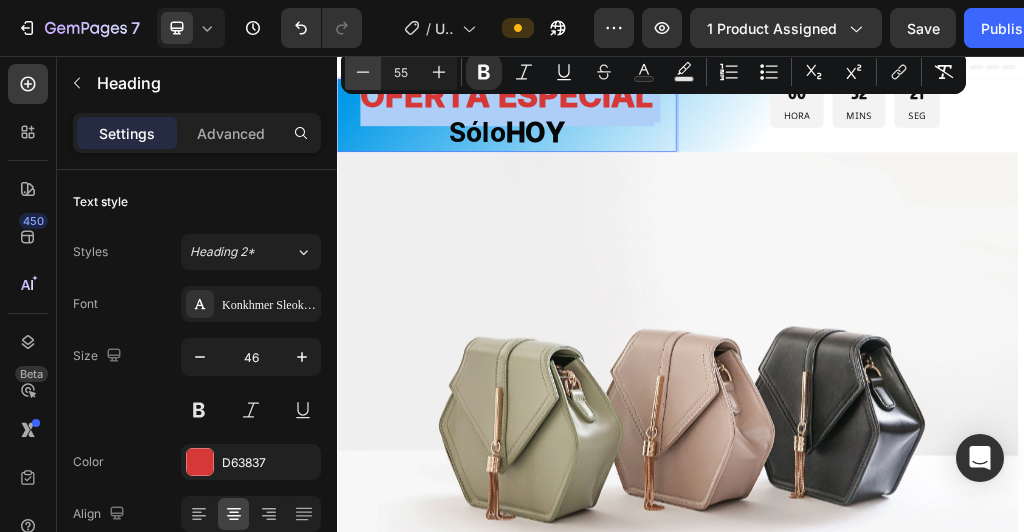 click 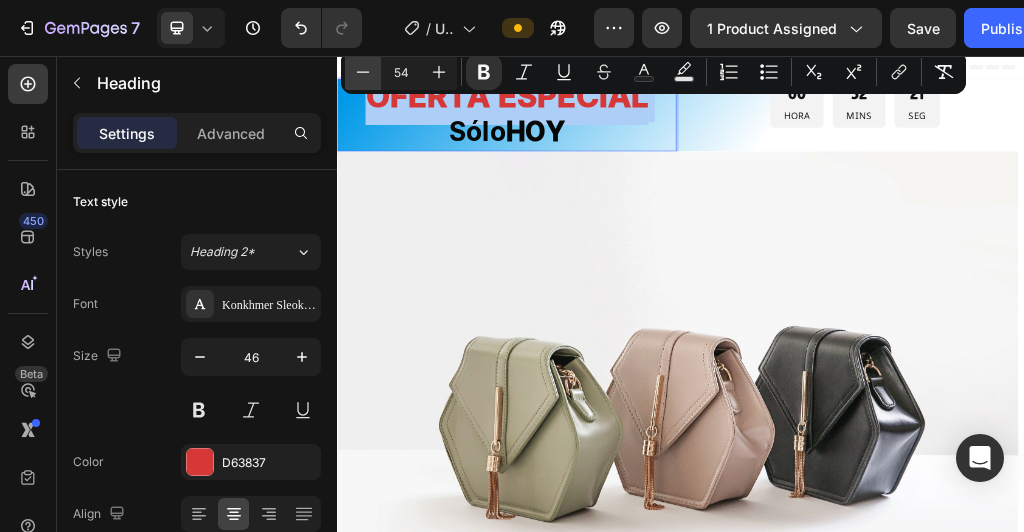 click 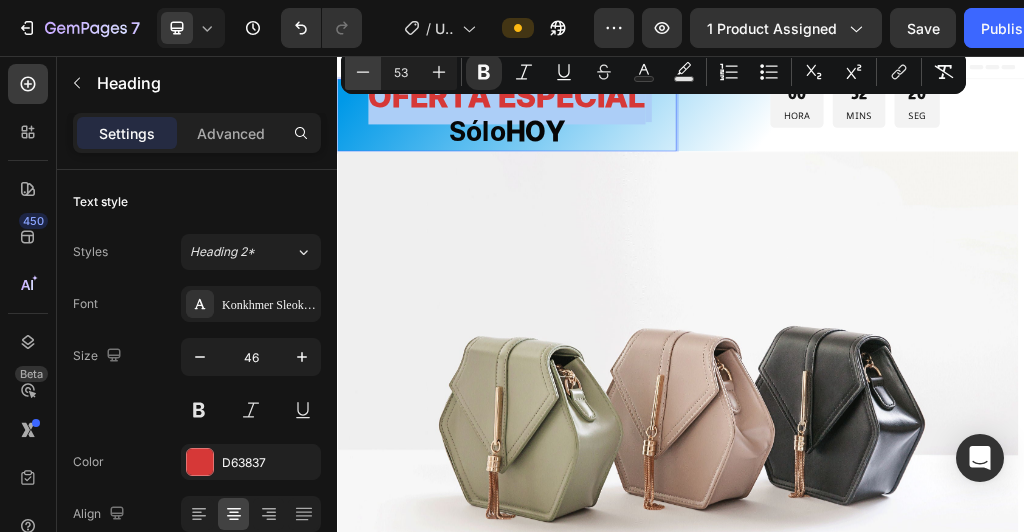 click 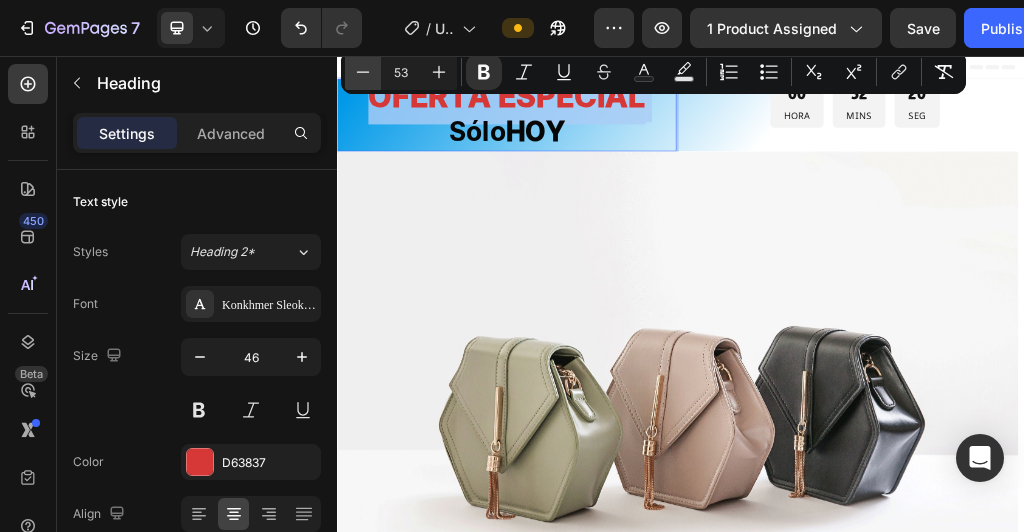 type on "52" 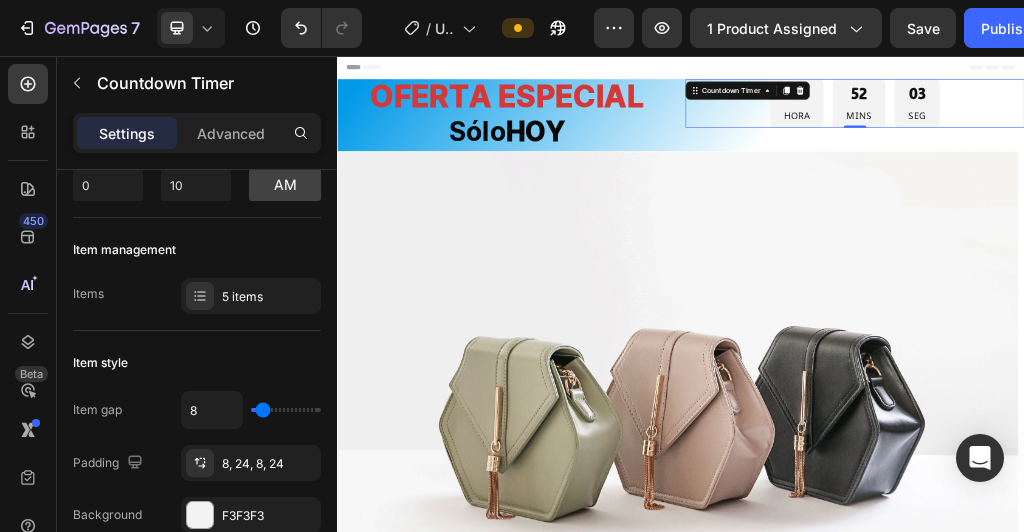 scroll, scrollTop: 0, scrollLeft: 0, axis: both 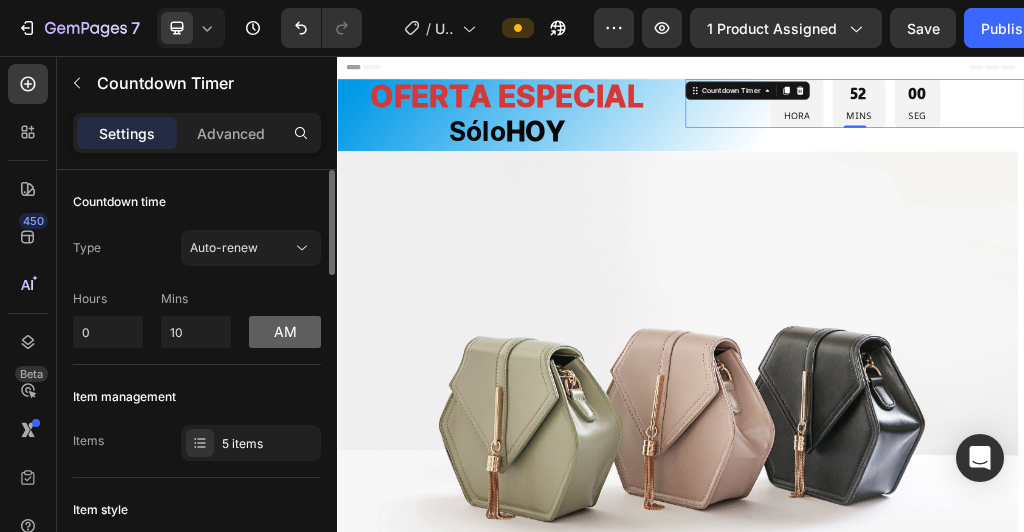 click on "am" at bounding box center (285, 332) 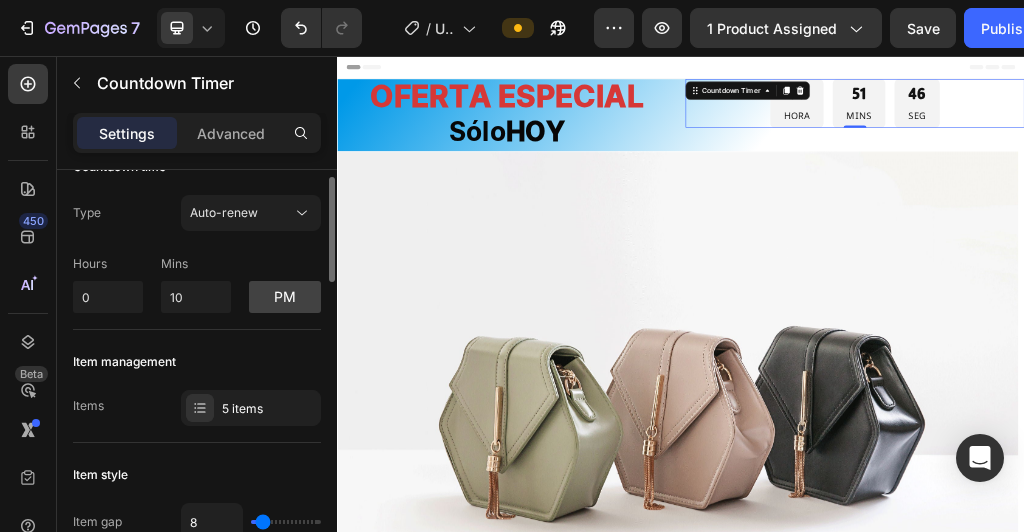 scroll, scrollTop: 34, scrollLeft: 0, axis: vertical 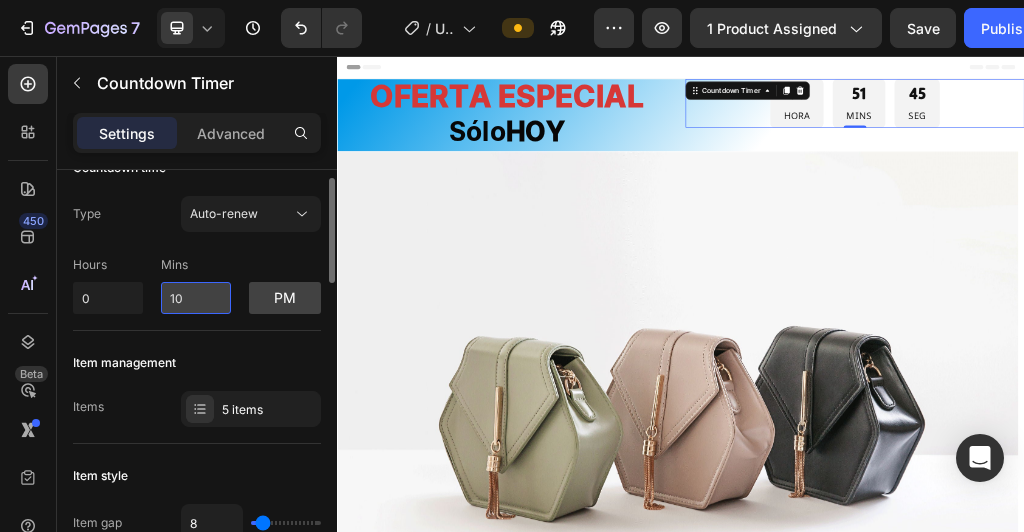 click on "10" at bounding box center (196, 298) 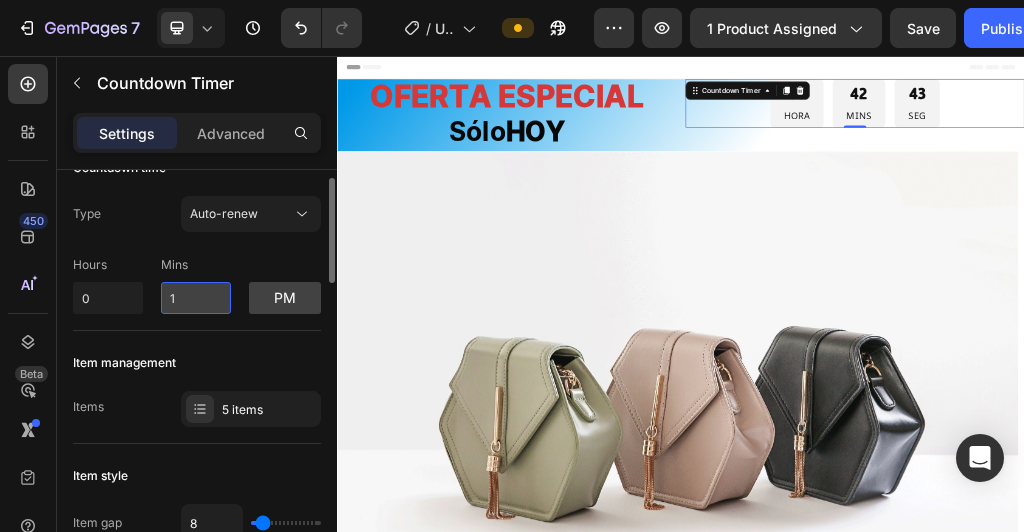 type on "10" 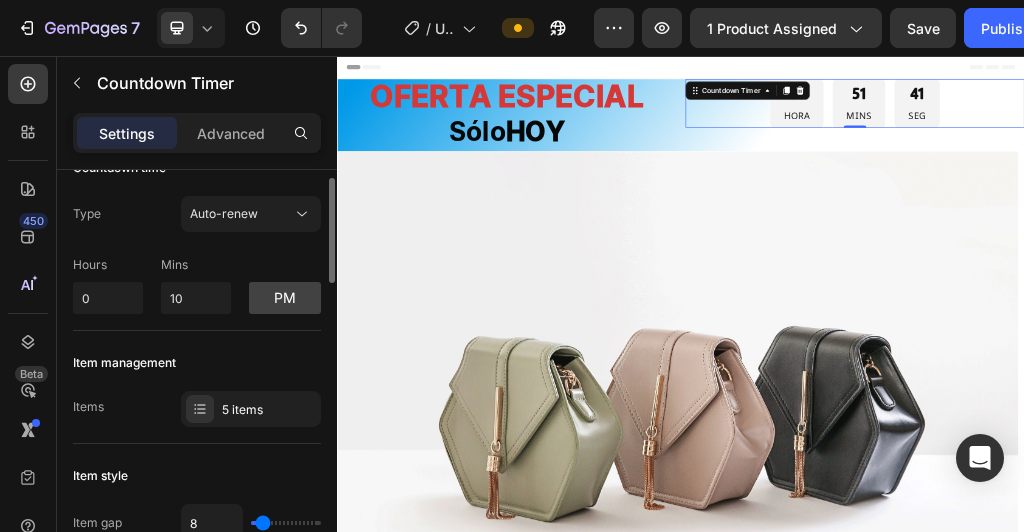 click on "pm" at bounding box center [285, 285] 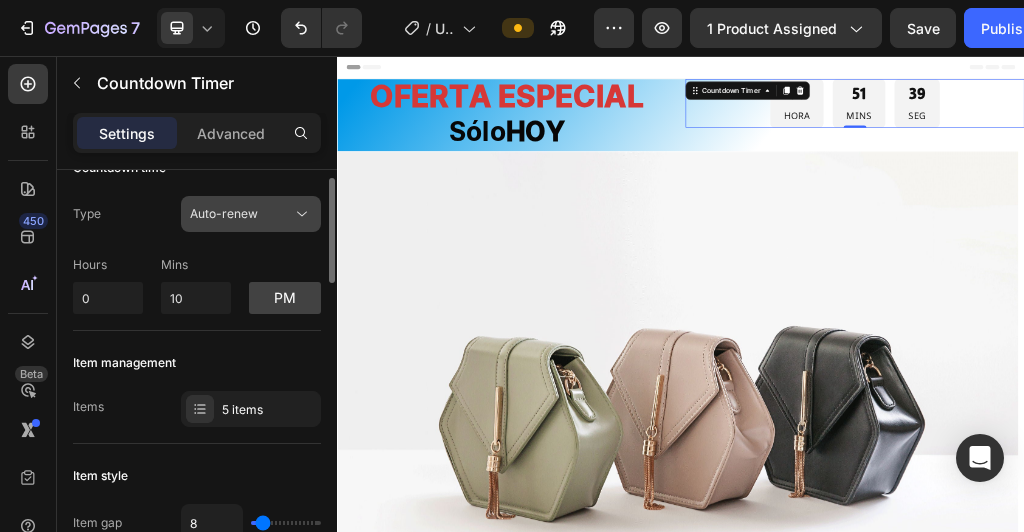 click on "Auto-renew" at bounding box center [224, 213] 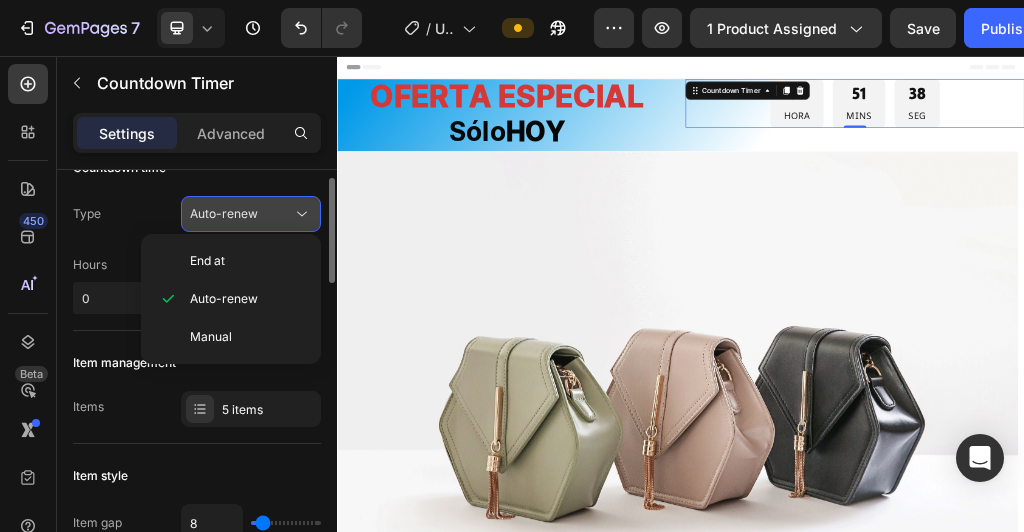 click on "Auto-renew" at bounding box center [224, 213] 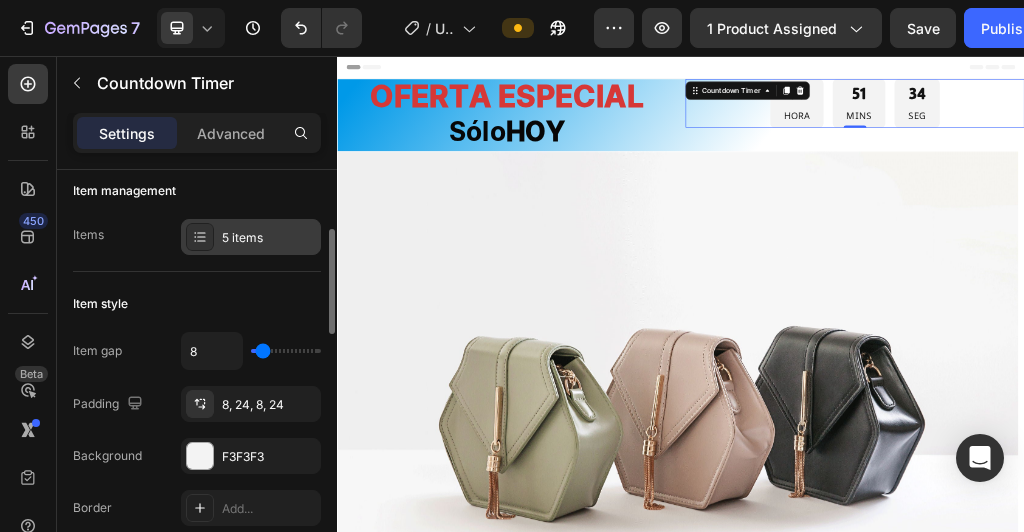 scroll, scrollTop: 213, scrollLeft: 0, axis: vertical 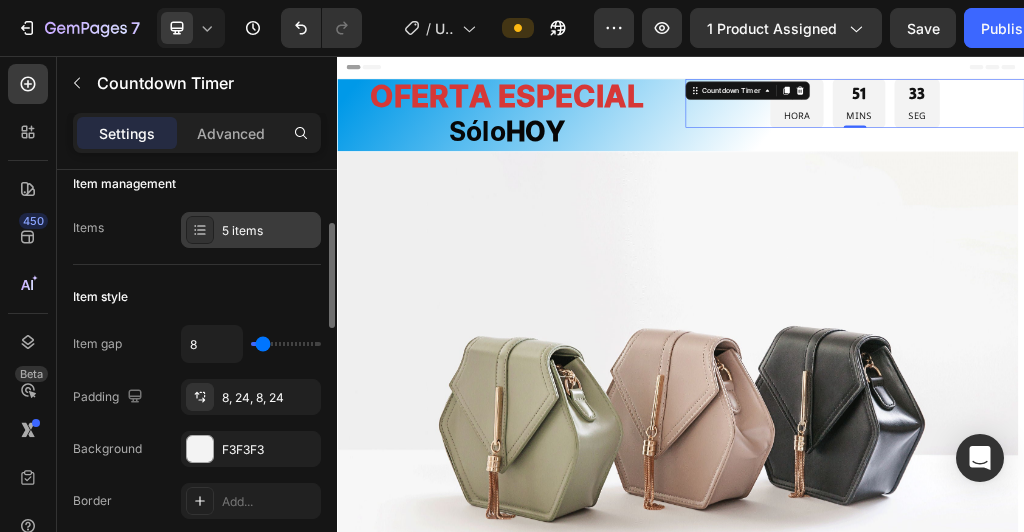click on "5 items" at bounding box center [269, 231] 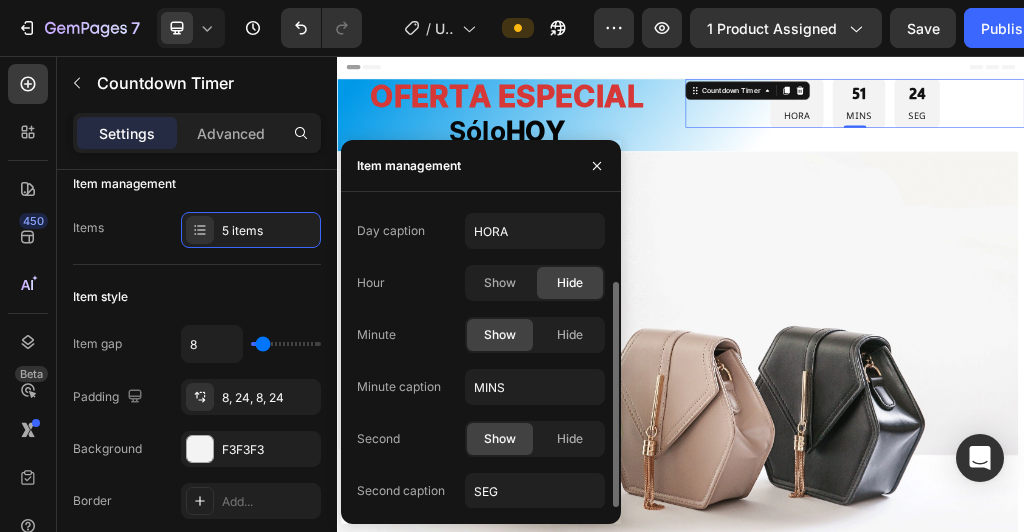 scroll, scrollTop: 98, scrollLeft: 0, axis: vertical 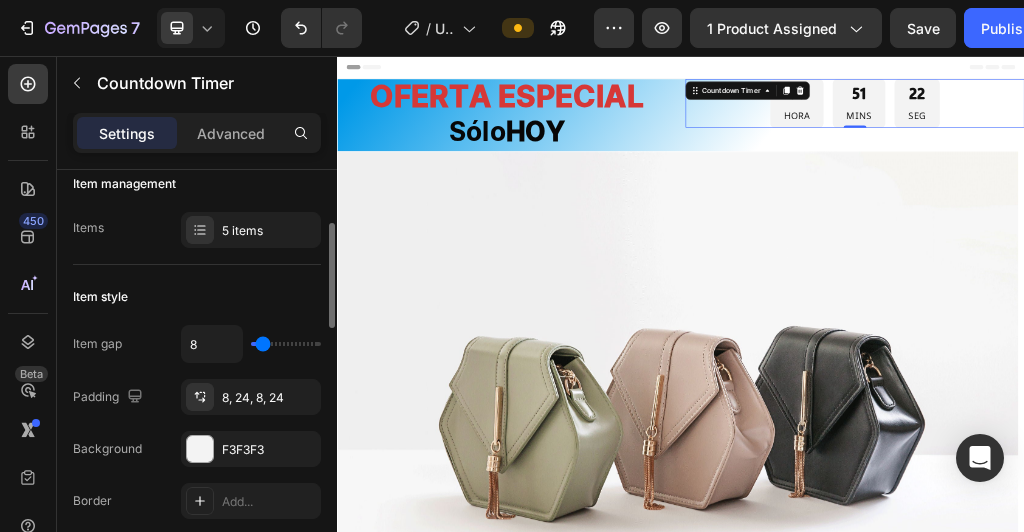 click on "Item management" at bounding box center [197, 184] 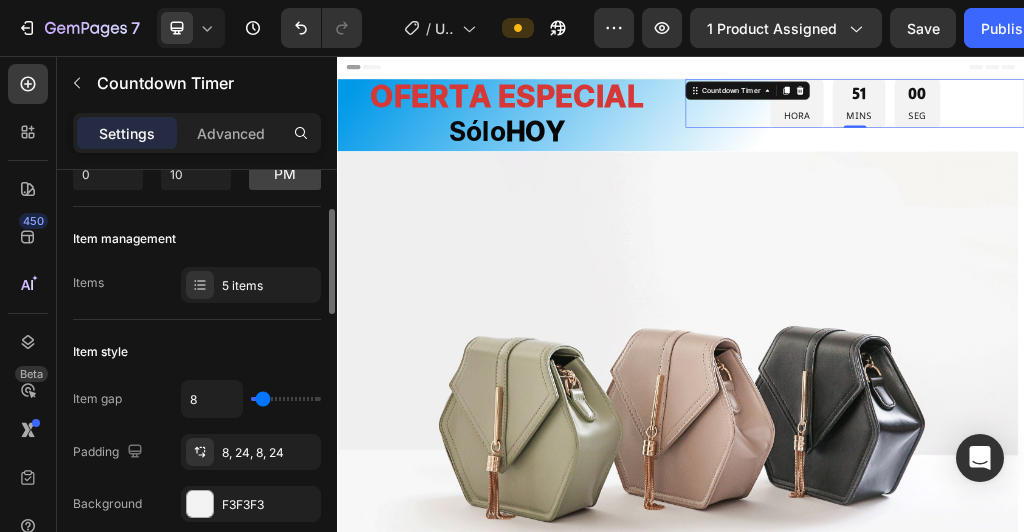 scroll, scrollTop: 159, scrollLeft: 0, axis: vertical 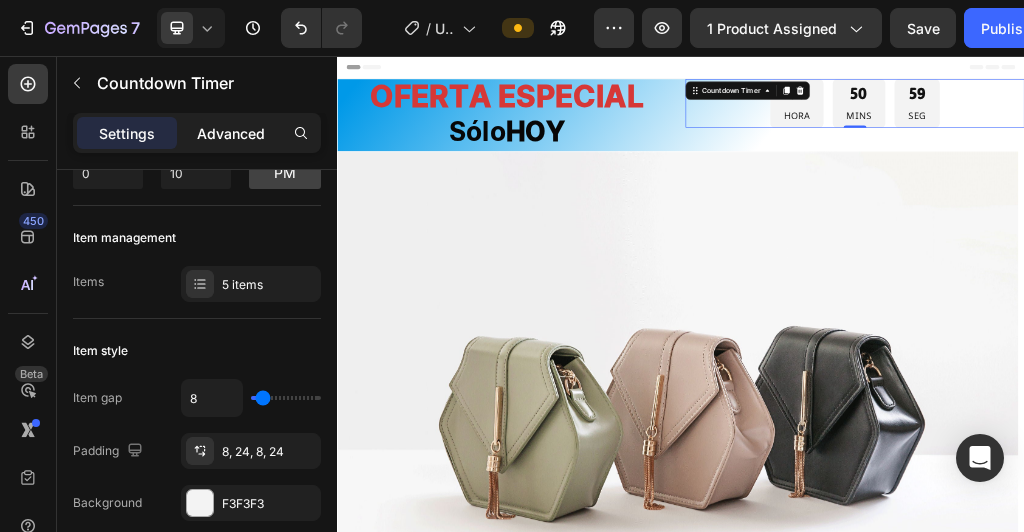 click on "Advanced" 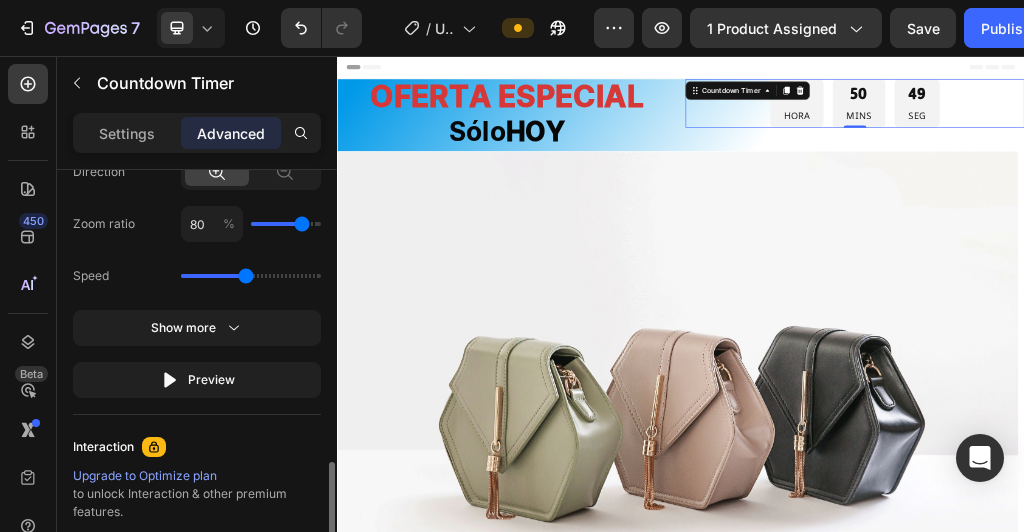 scroll, scrollTop: 1364, scrollLeft: 0, axis: vertical 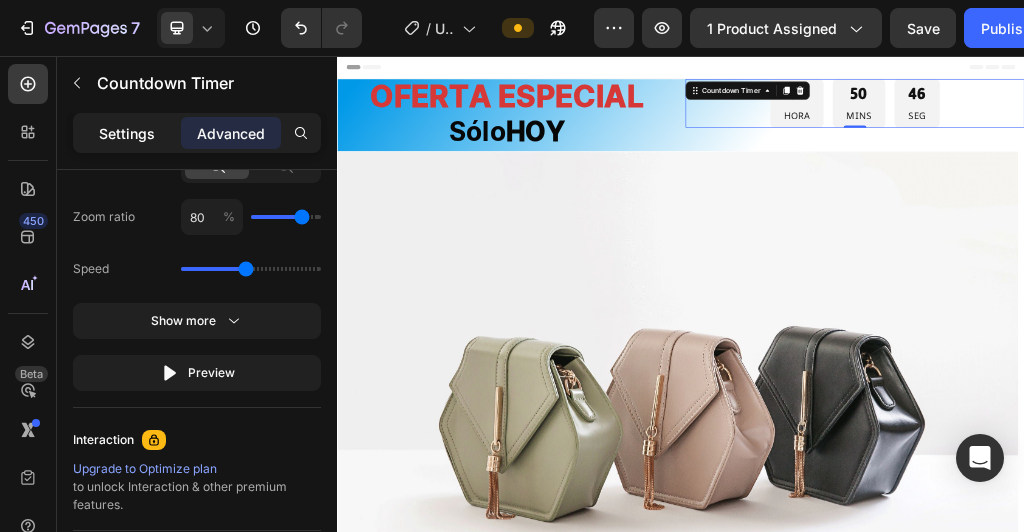 click on "Settings" 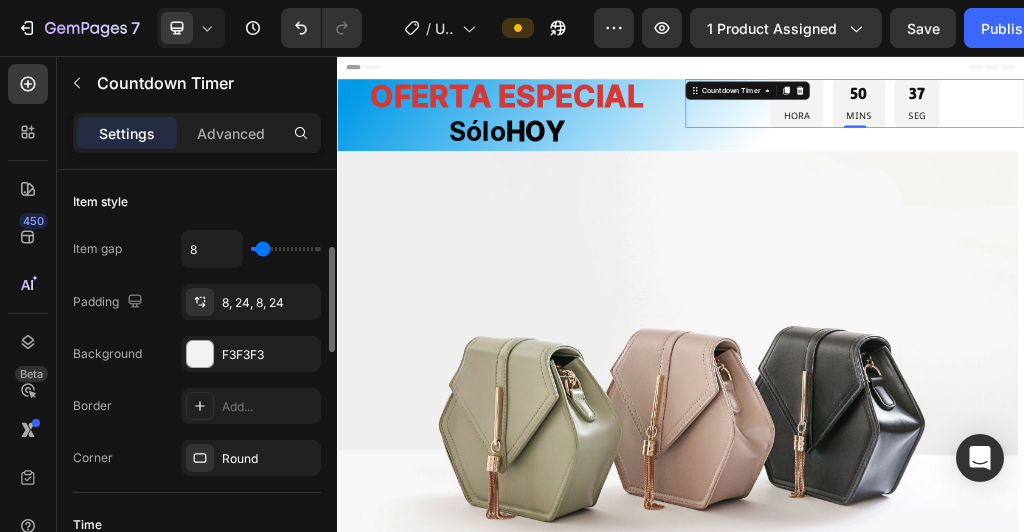 scroll, scrollTop: 533, scrollLeft: 0, axis: vertical 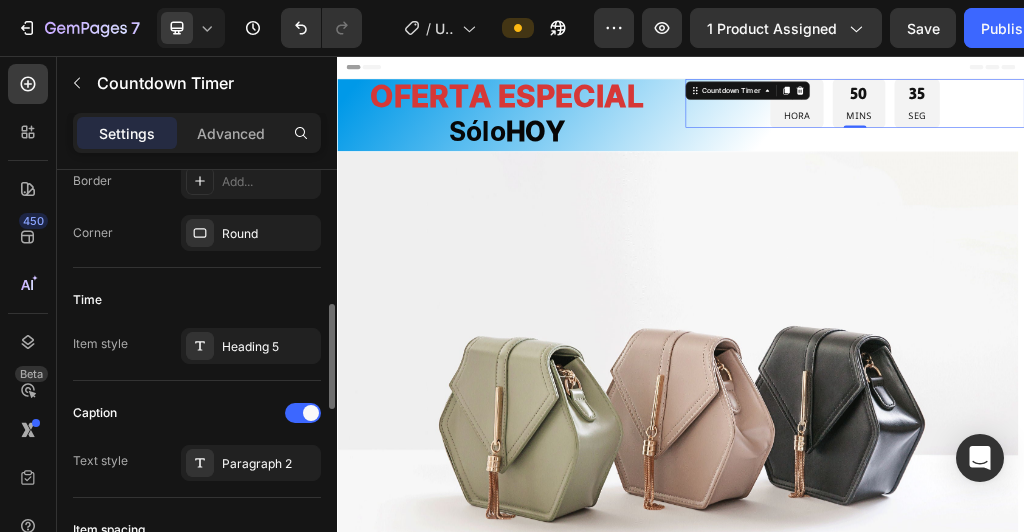 click on "Time Item style Heading 5" 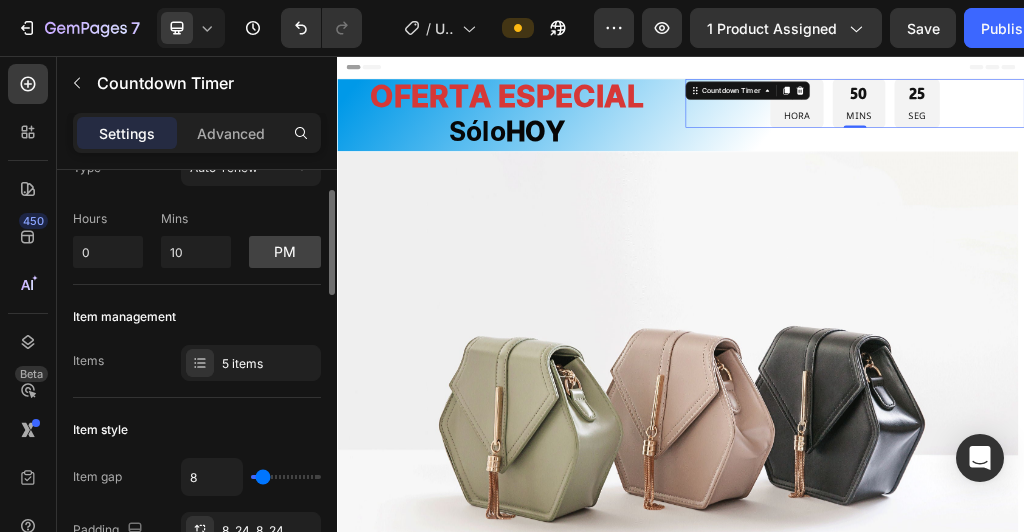 scroll, scrollTop: 245, scrollLeft: 0, axis: vertical 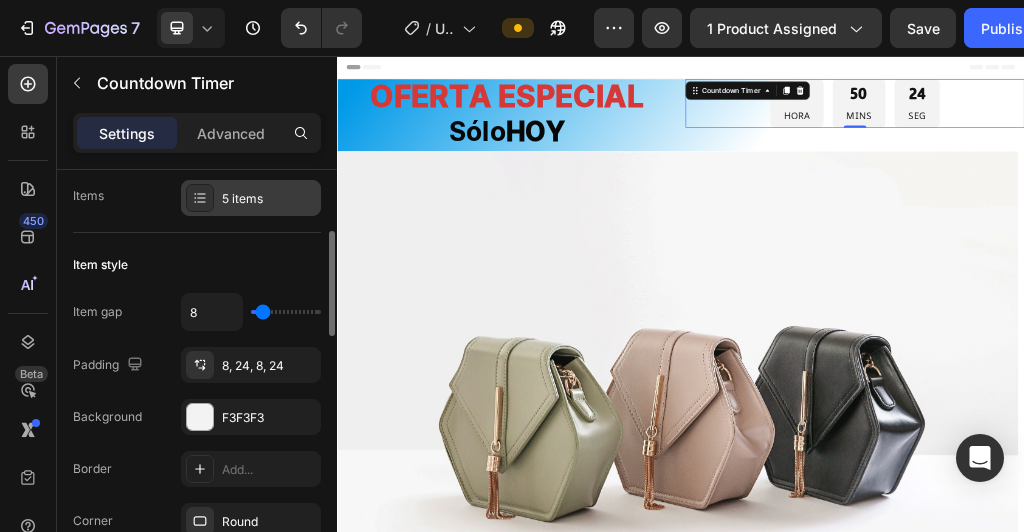 click on "5 items" at bounding box center (269, 199) 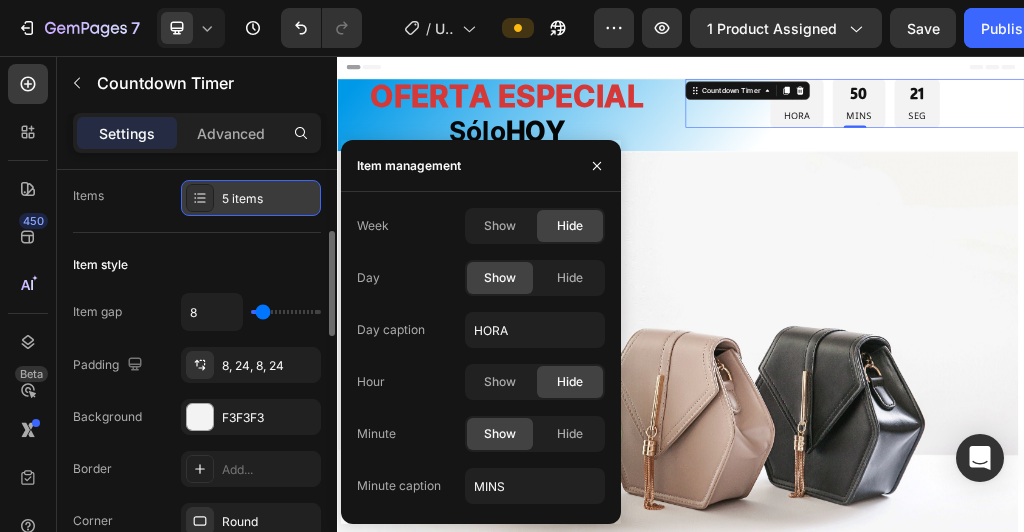 click on "5 items" at bounding box center [269, 199] 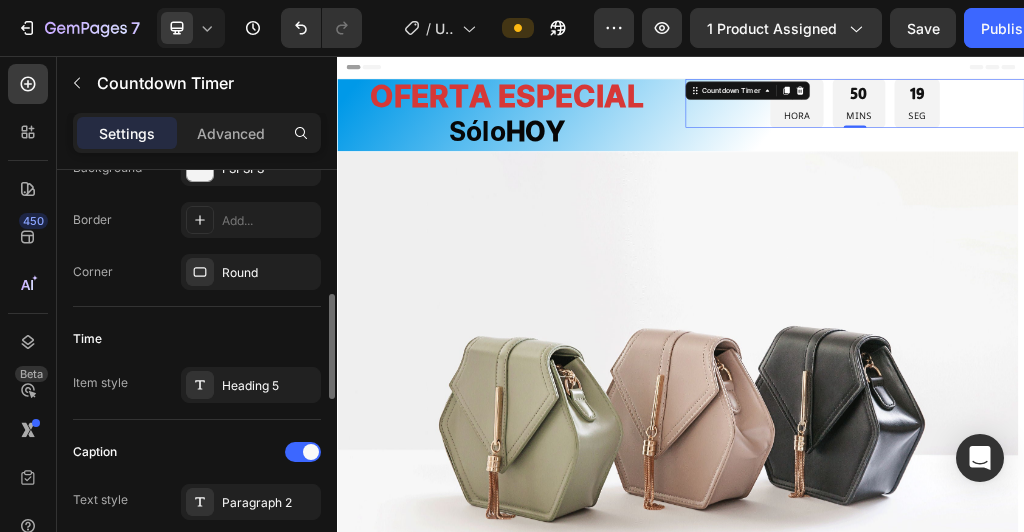 scroll, scrollTop: 495, scrollLeft: 0, axis: vertical 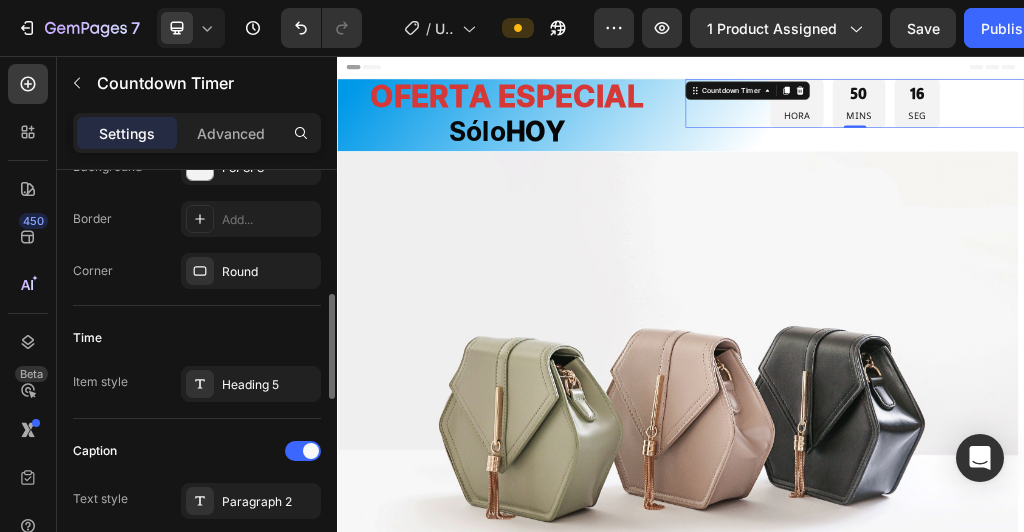 click on "Item style Item gap 8 Padding 8, 24, 8, 24 Background F3F3F3 Border Add... Corner Round" 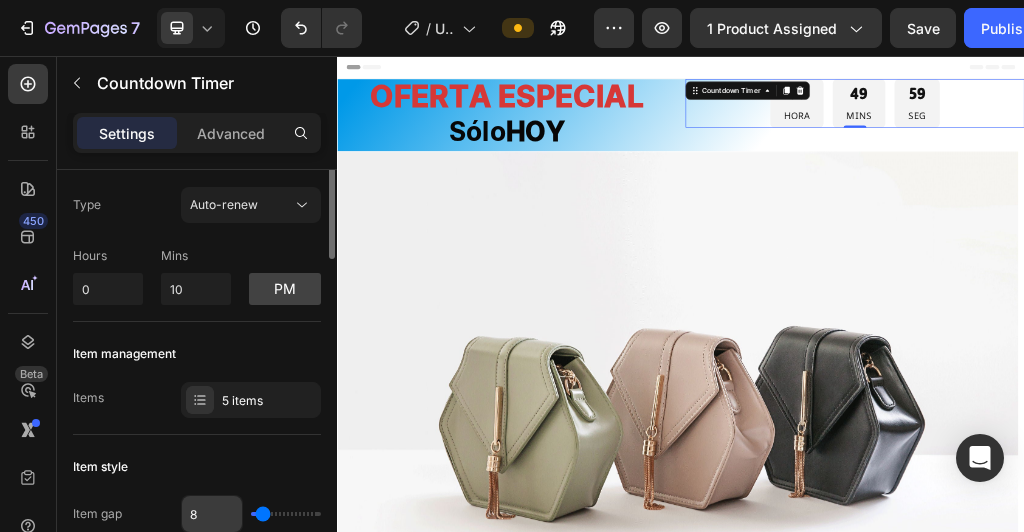 scroll, scrollTop: 0, scrollLeft: 0, axis: both 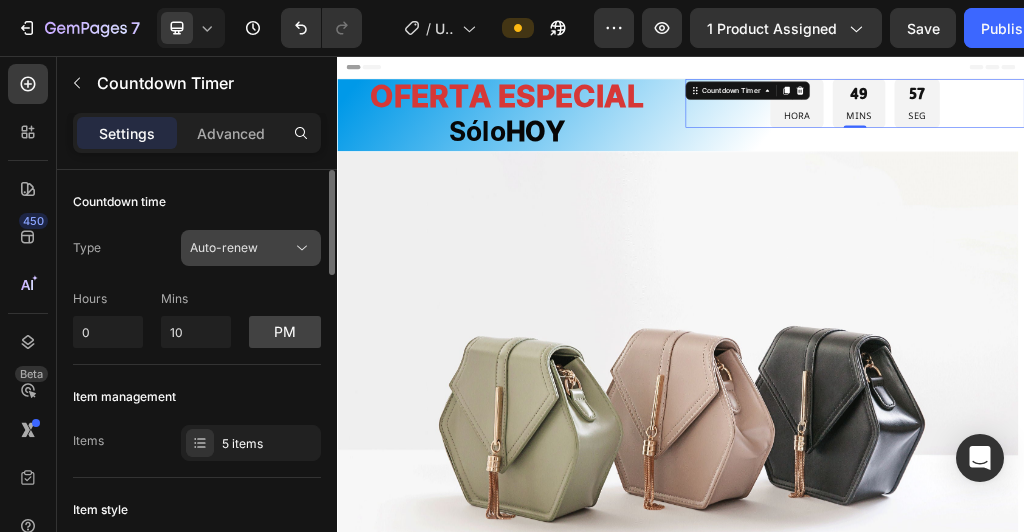 click on "Auto-renew" 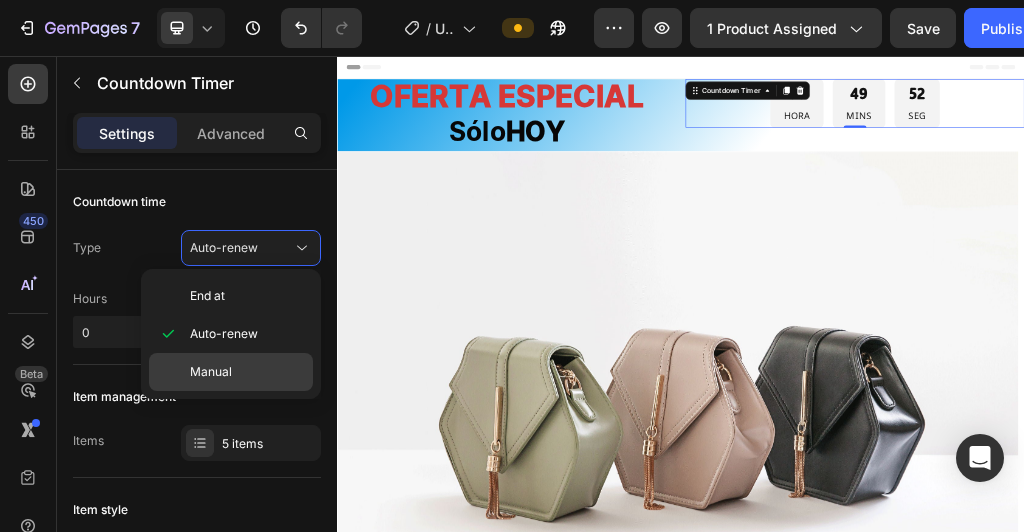 click on "Manual" 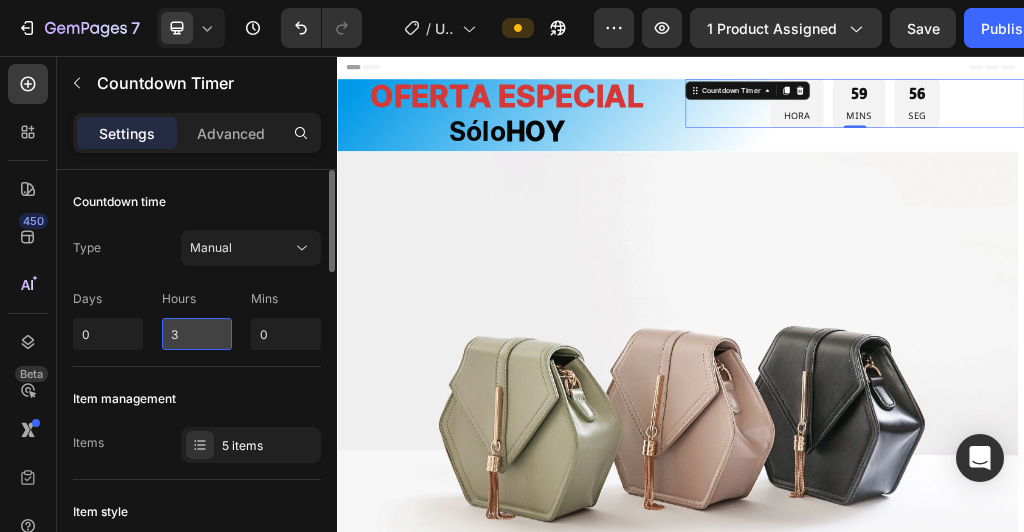 click on "3" at bounding box center (197, 334) 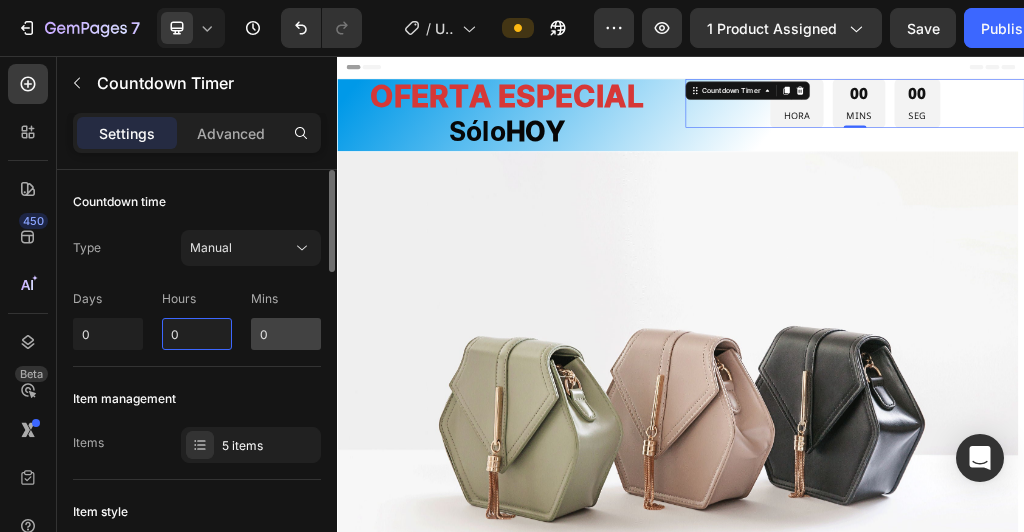 type on "0" 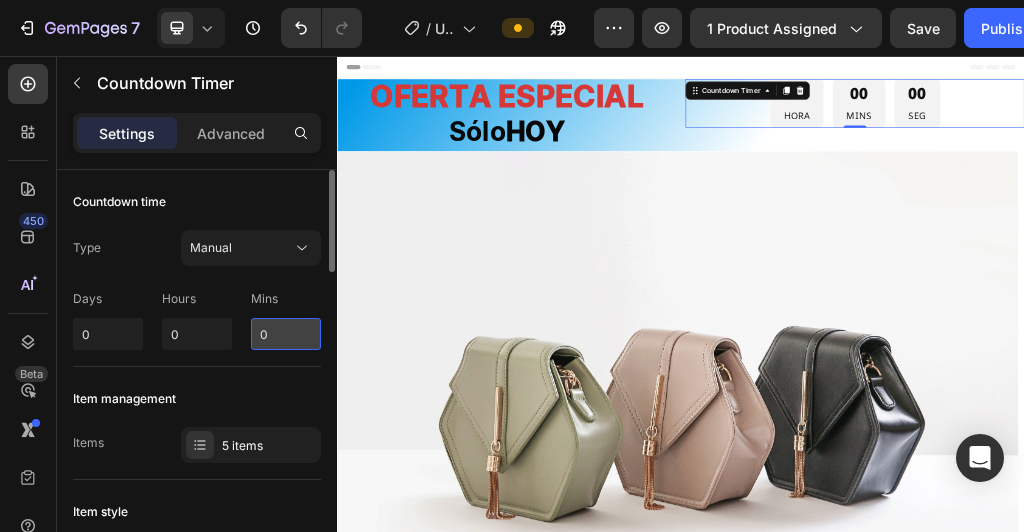 click on "0" at bounding box center (286, 334) 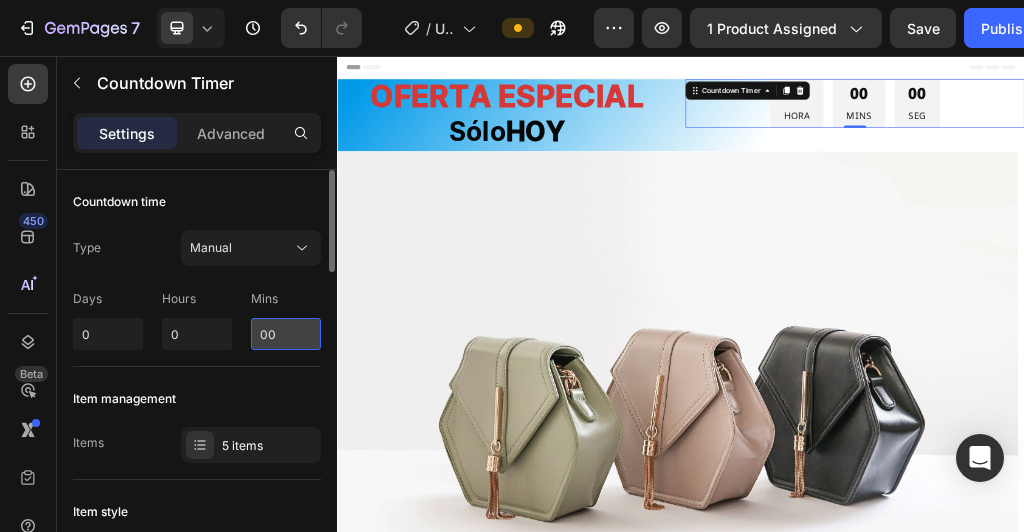 type on "0" 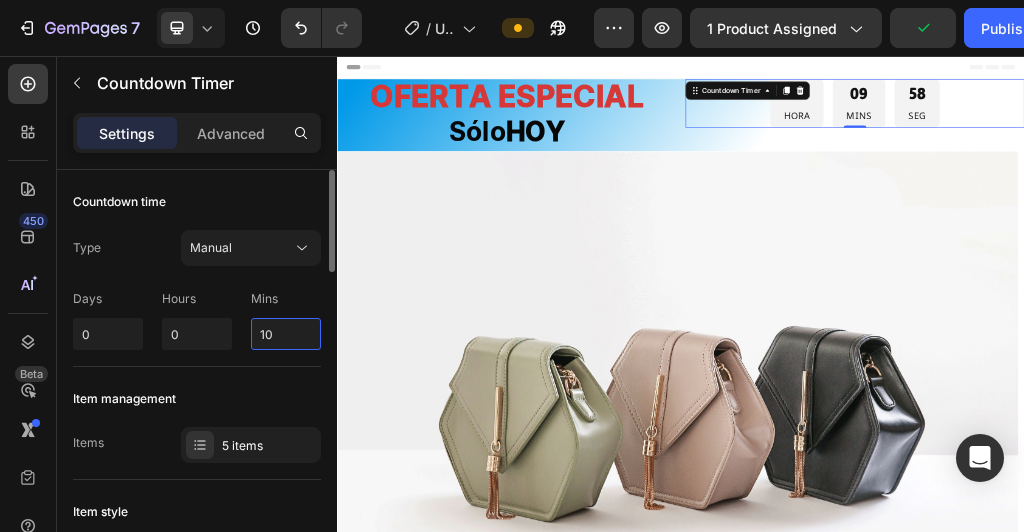 type on "10" 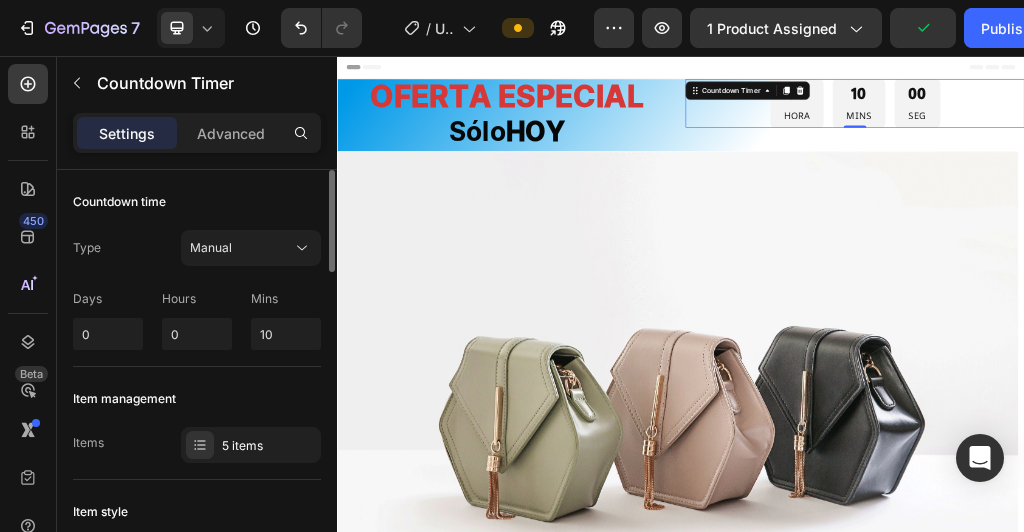 click on "Mins" at bounding box center [286, 304] 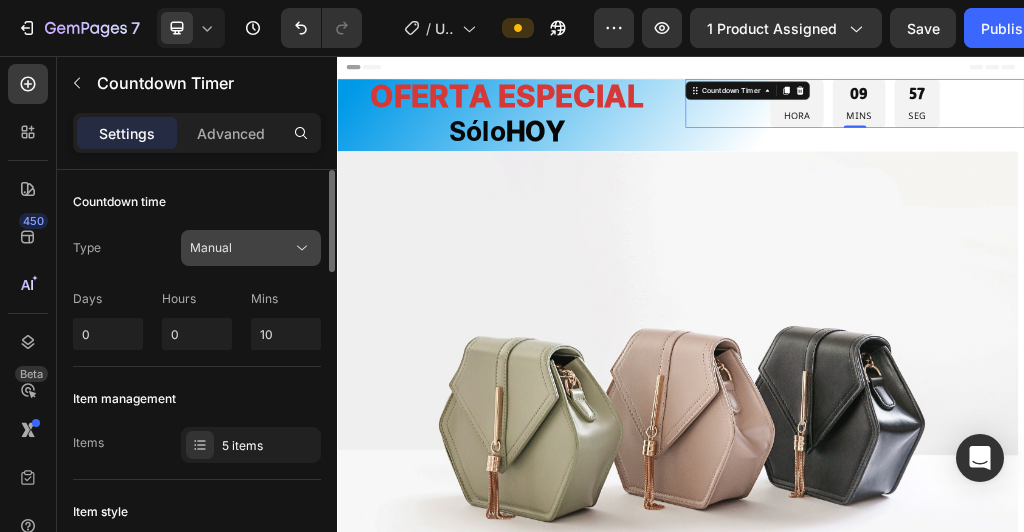 click on "Manual" at bounding box center [251, 248] 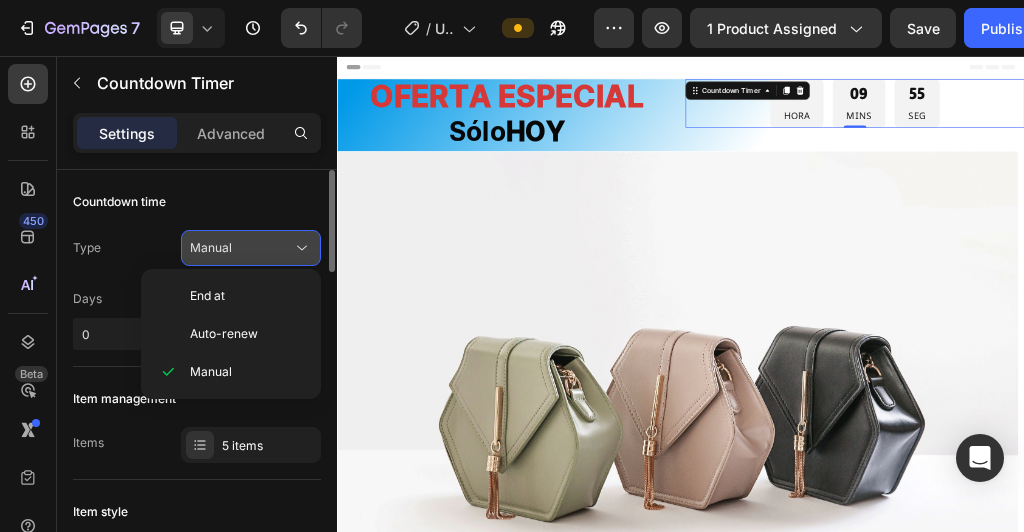 click on "Manual" at bounding box center [251, 248] 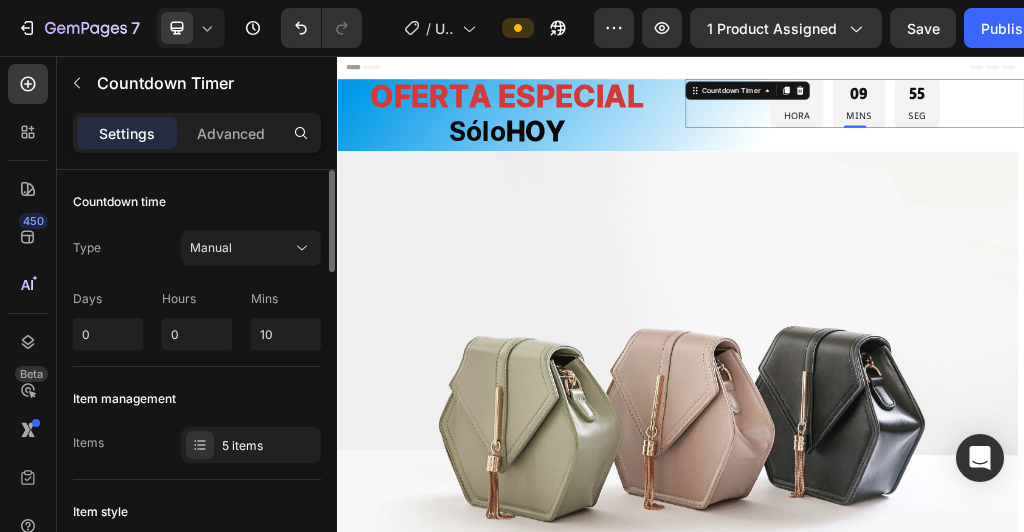 click on "Countdown time Type Manual Days 0 Hours 0 Mins 10" 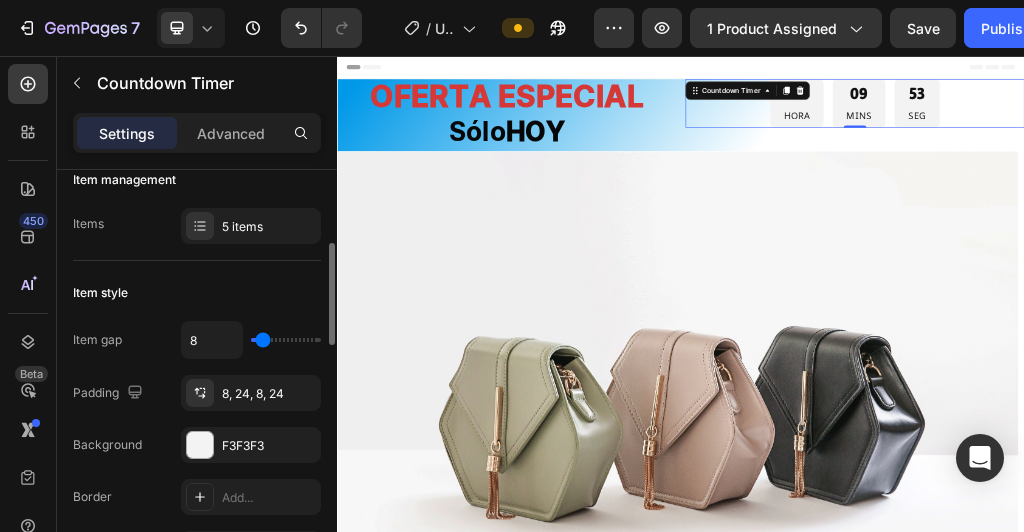 scroll, scrollTop: 241, scrollLeft: 0, axis: vertical 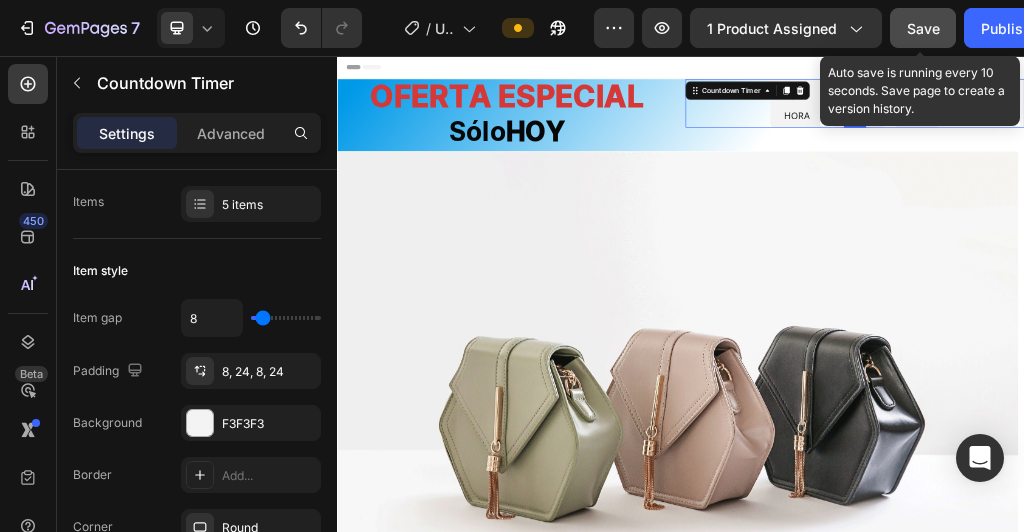 click on "Save" at bounding box center (923, 28) 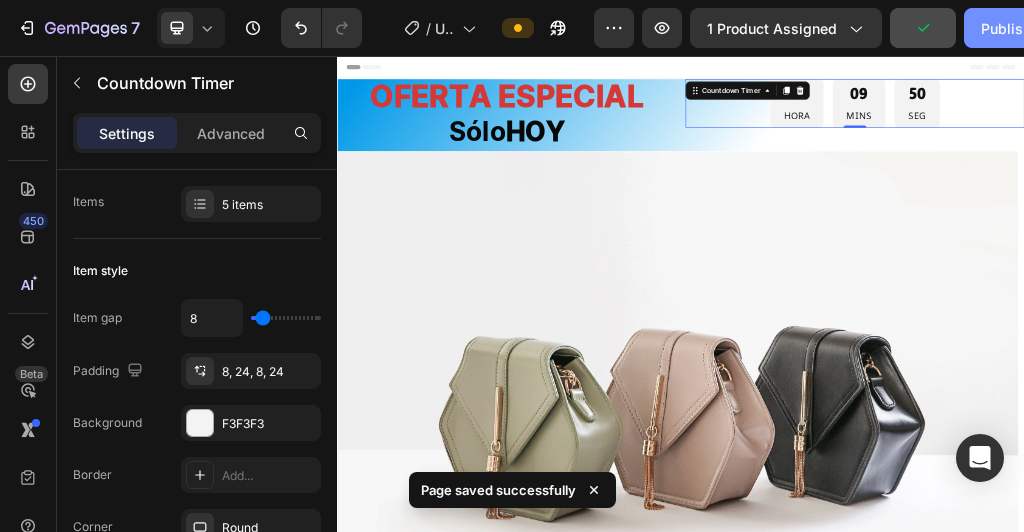 click on "Publish" at bounding box center (1006, 28) 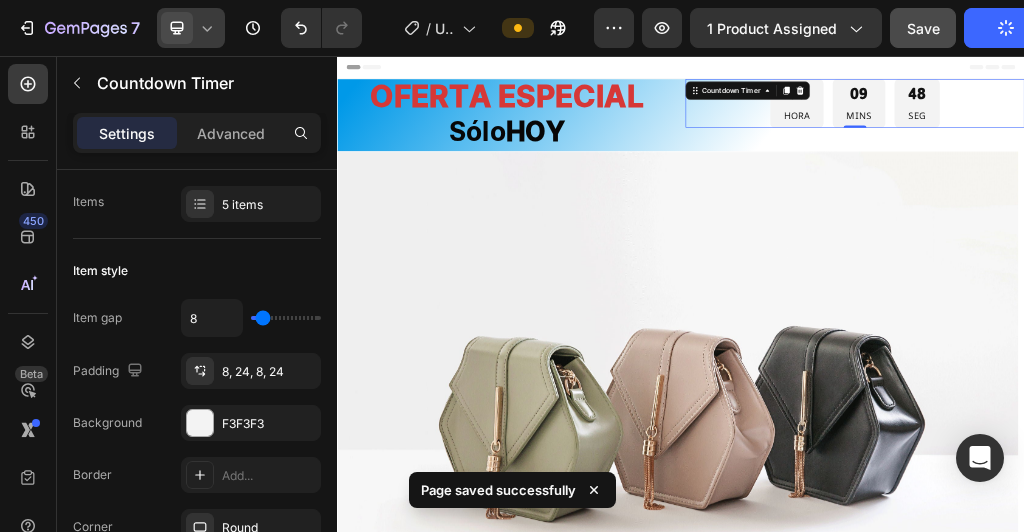 click 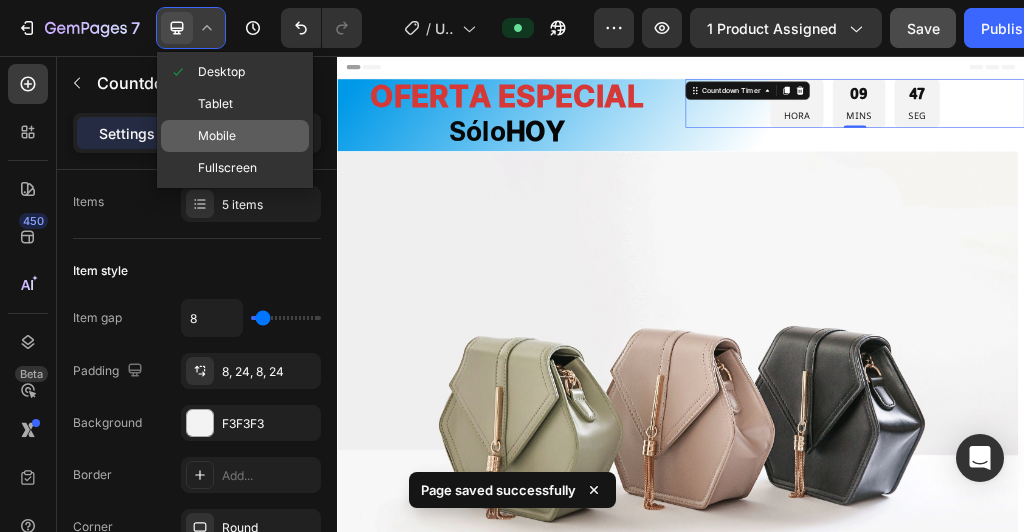 click on "Mobile" at bounding box center (217, 136) 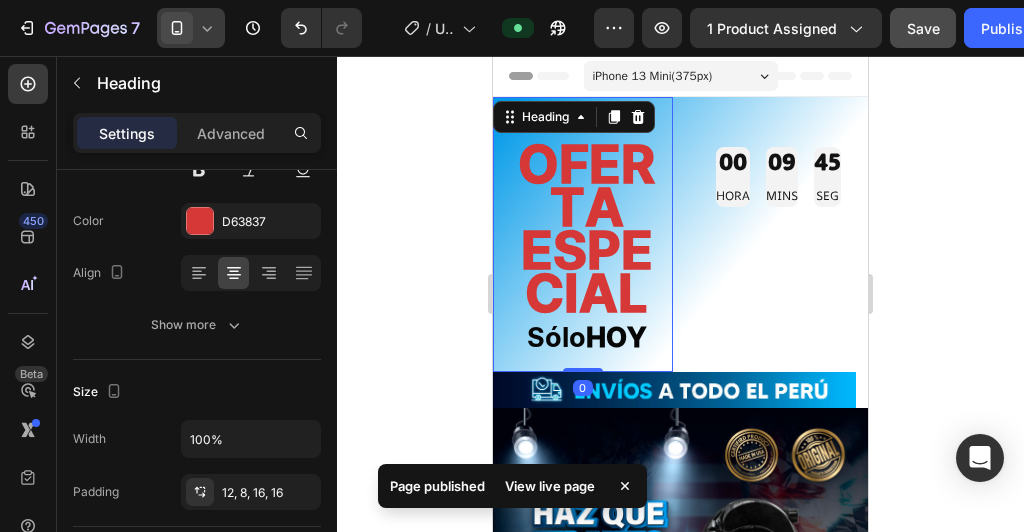 scroll, scrollTop: 0, scrollLeft: 0, axis: both 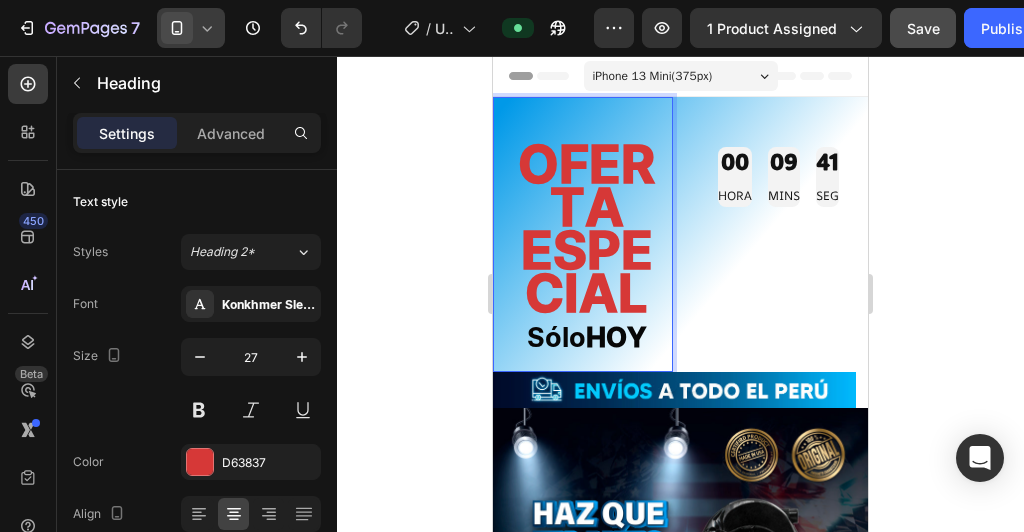click on "OFERTA ESPECIAL" at bounding box center (586, 231) 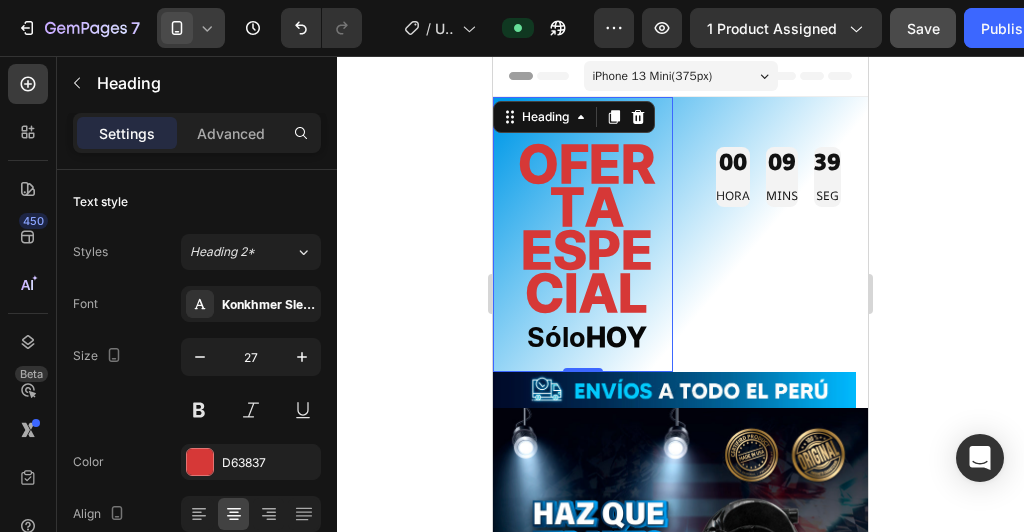 click 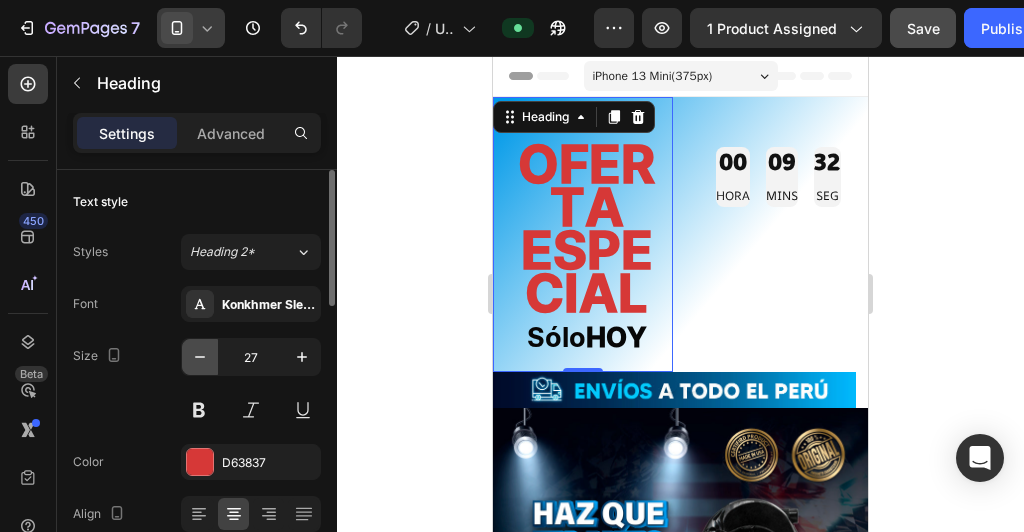 click 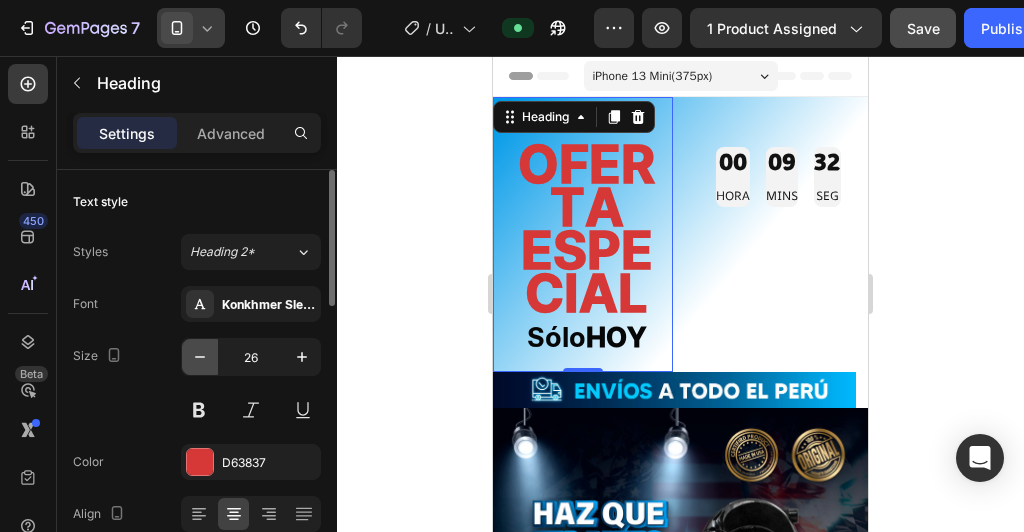 click 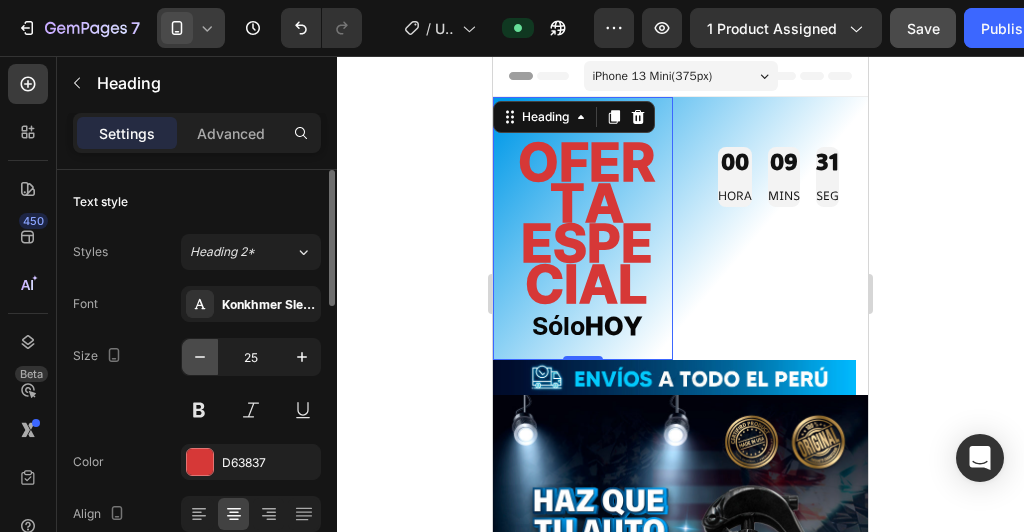 click 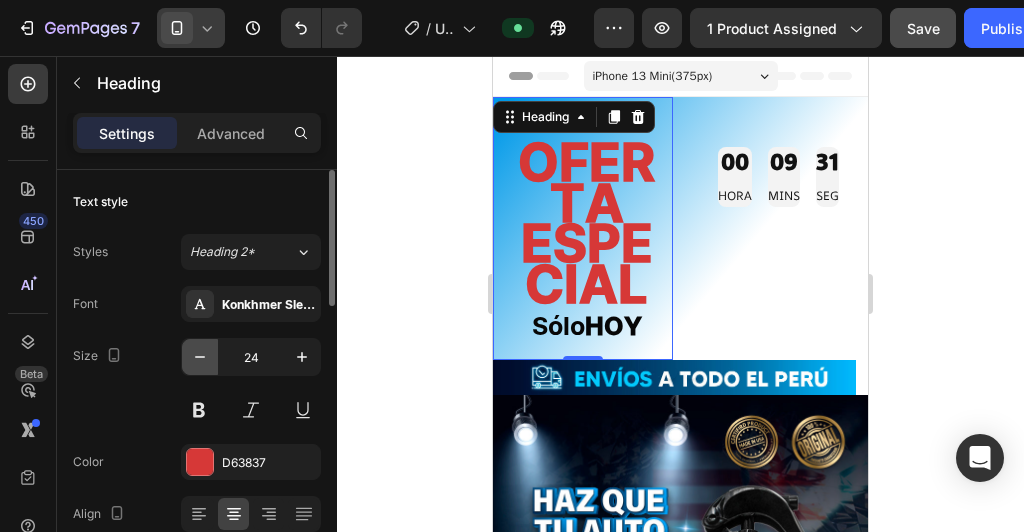click 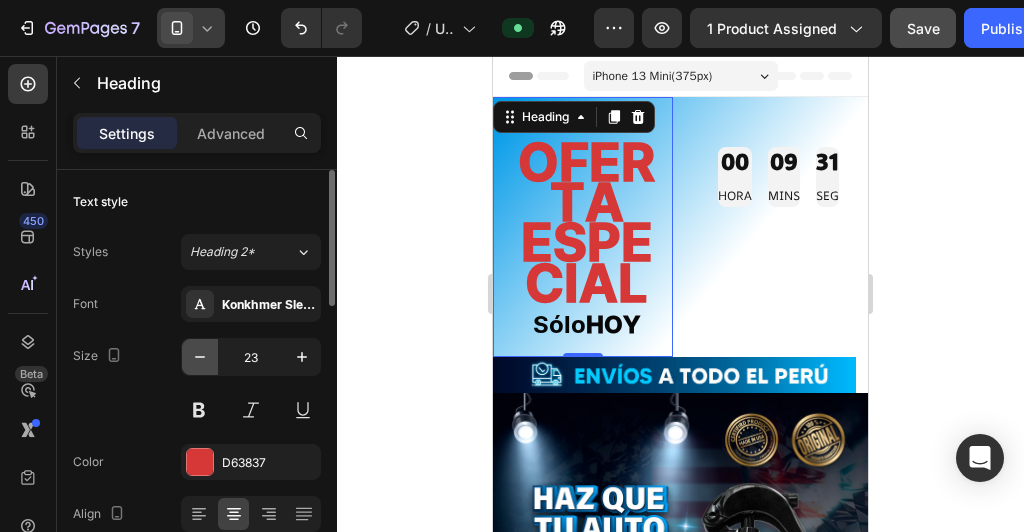 click 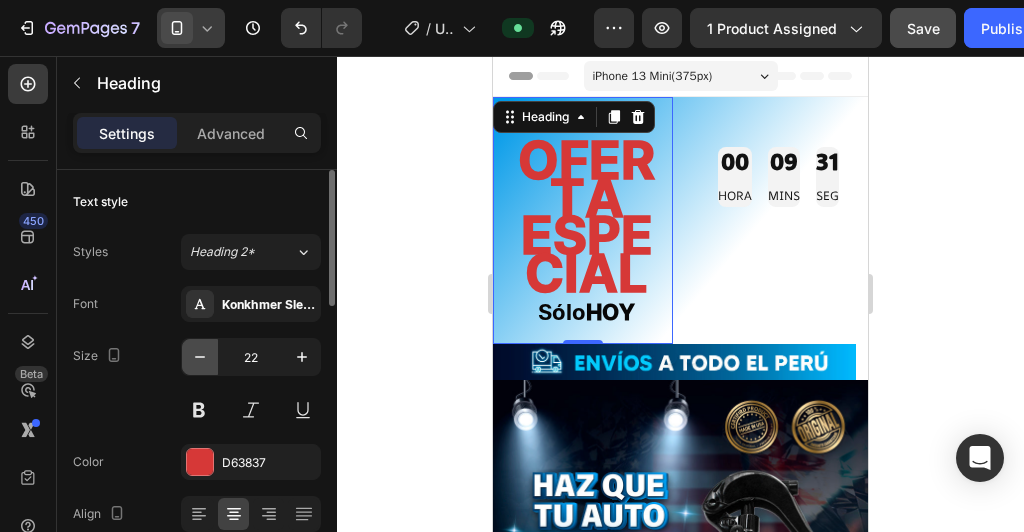 click 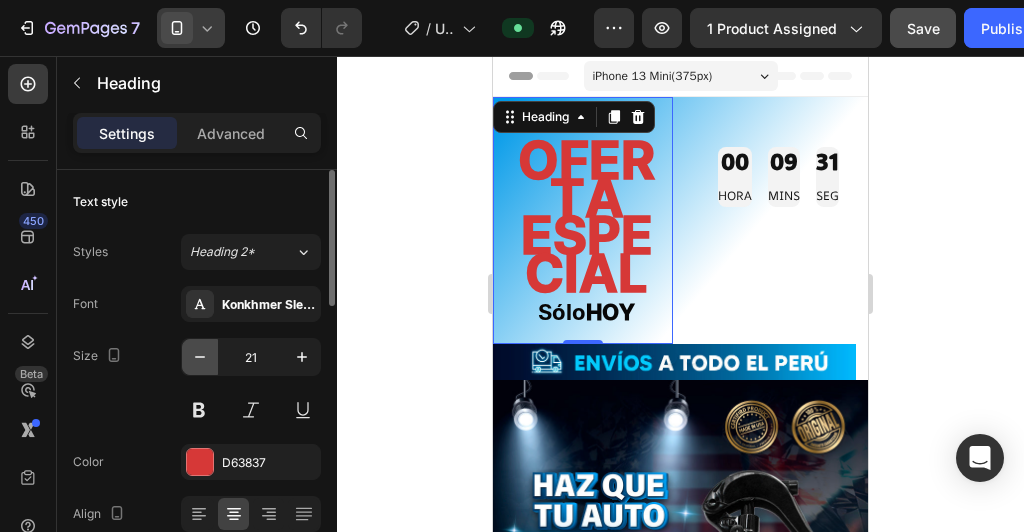 click 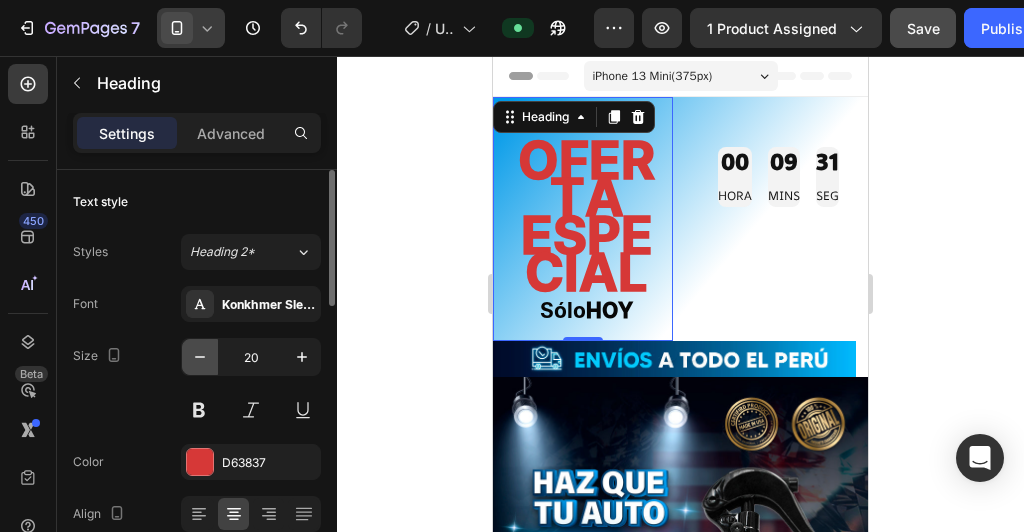 click 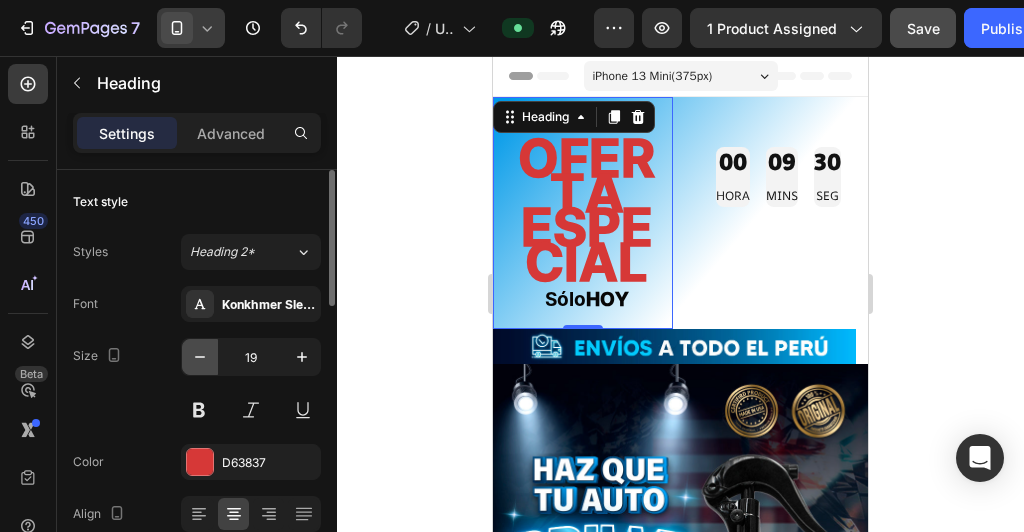 click 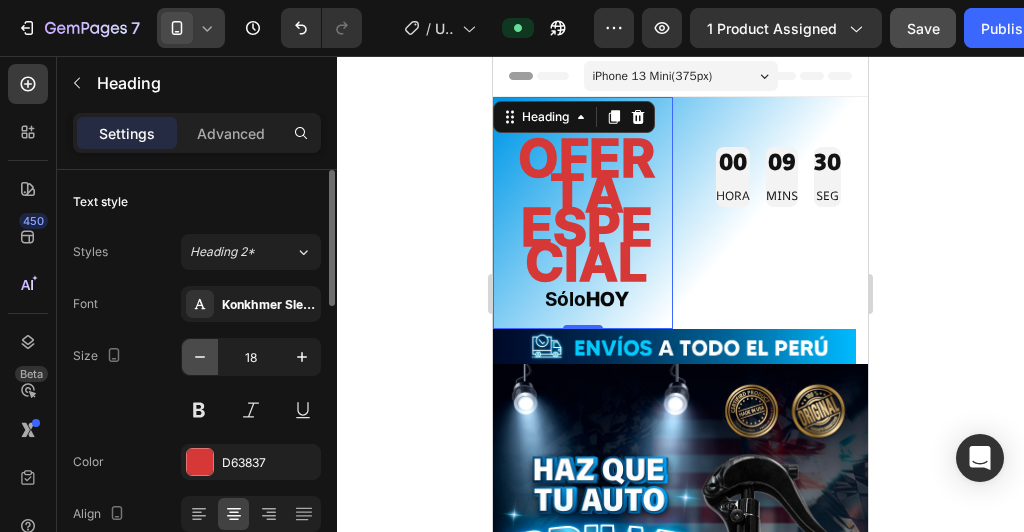 click 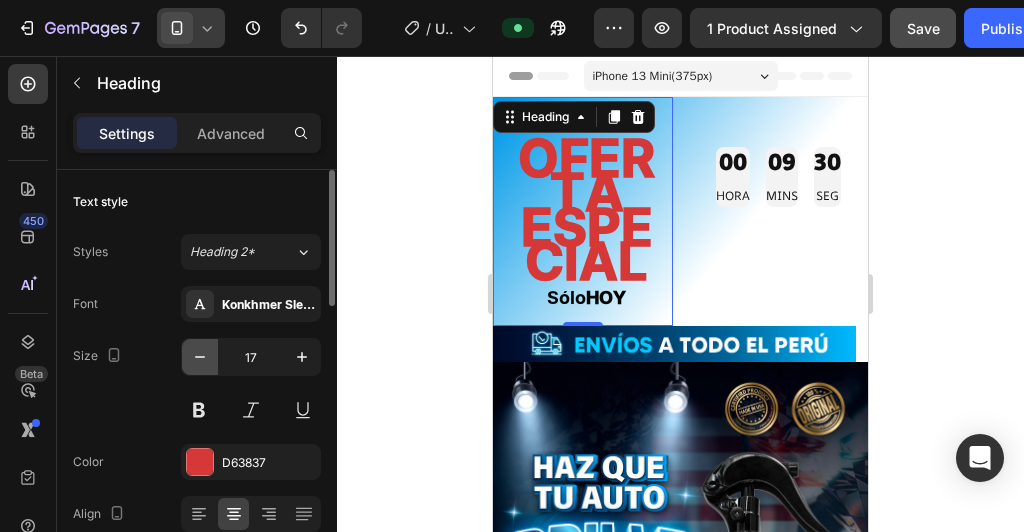 click 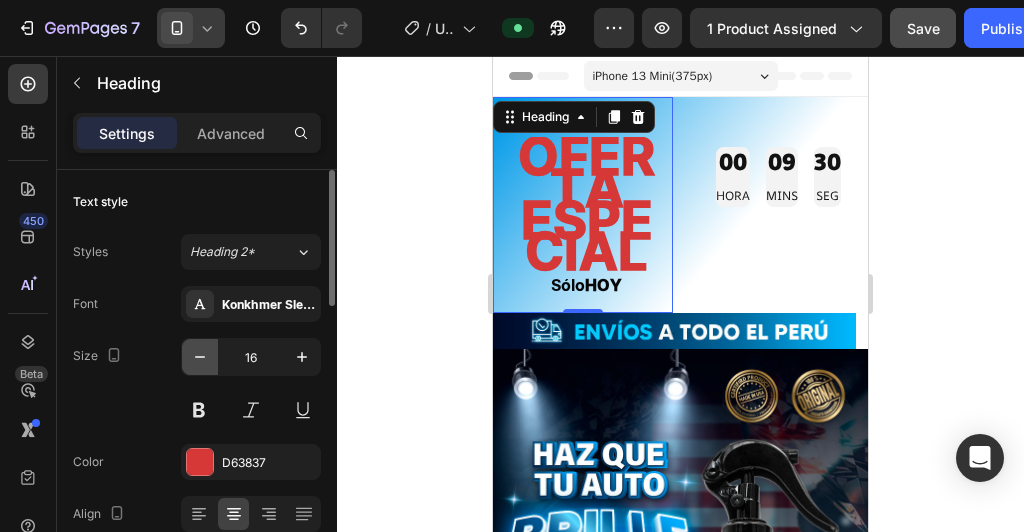 click 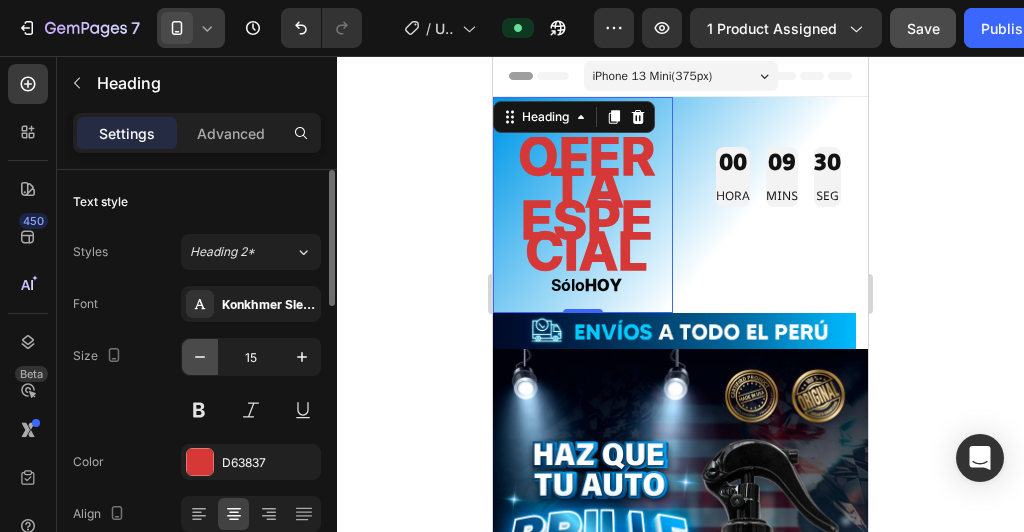 click 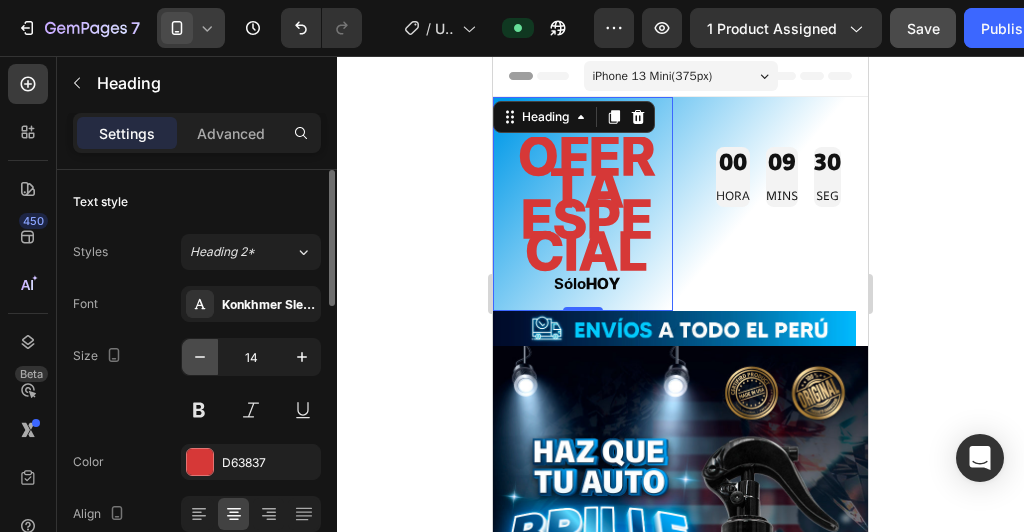 click 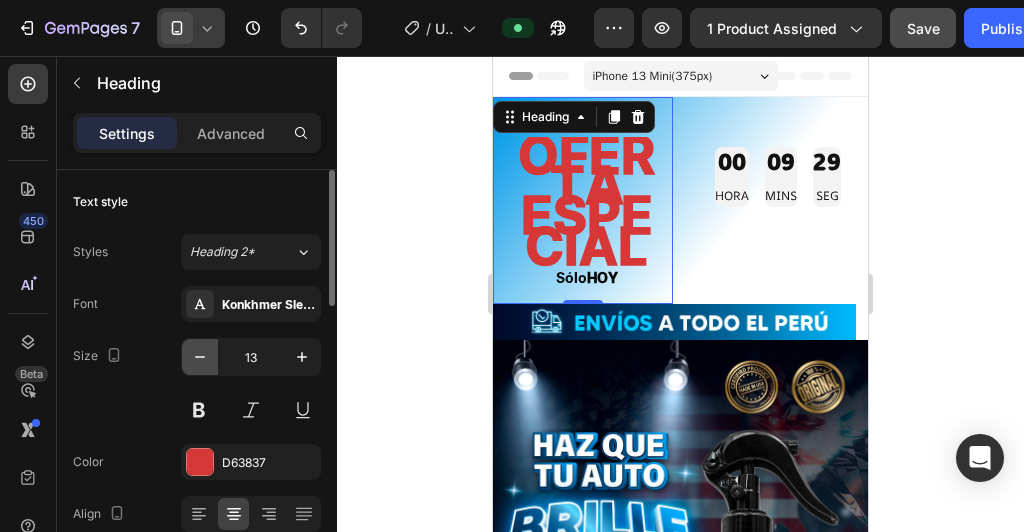 click 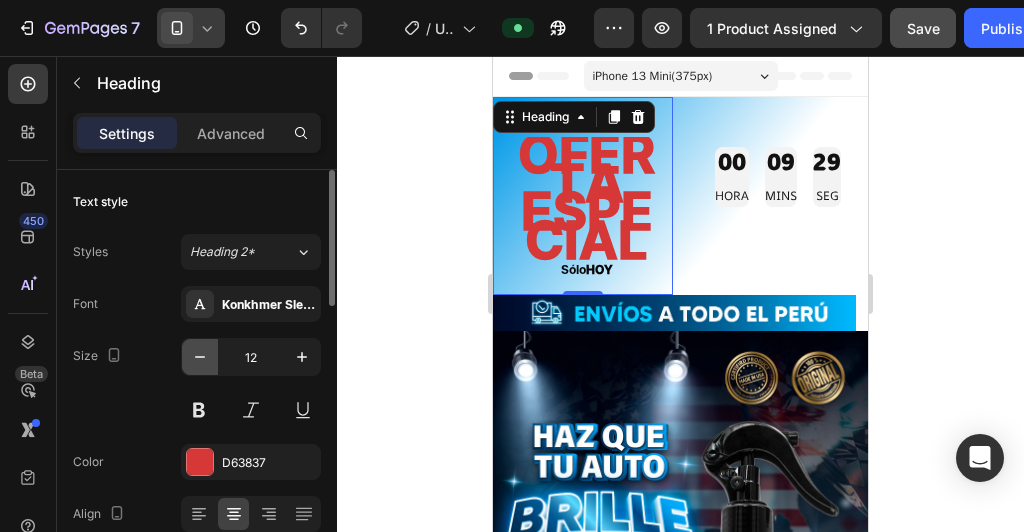 click 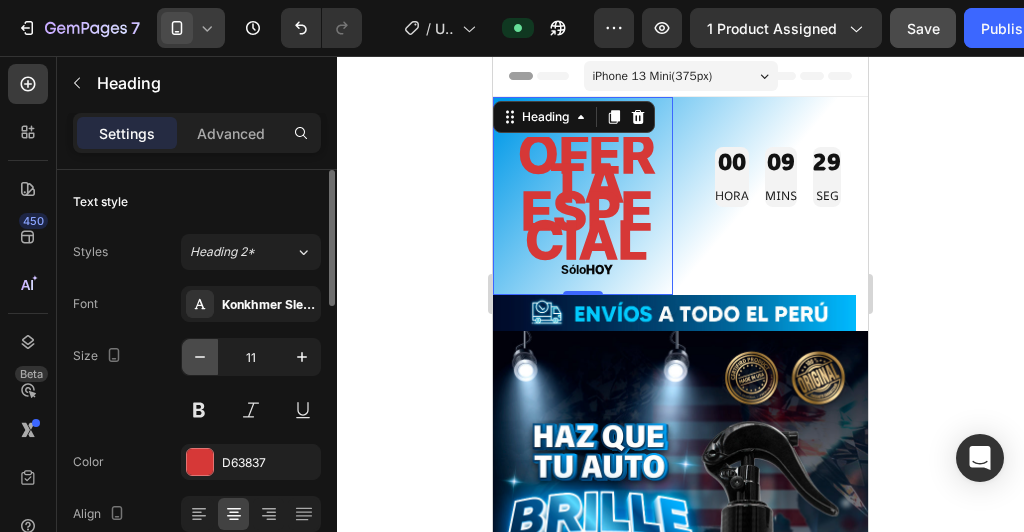 click 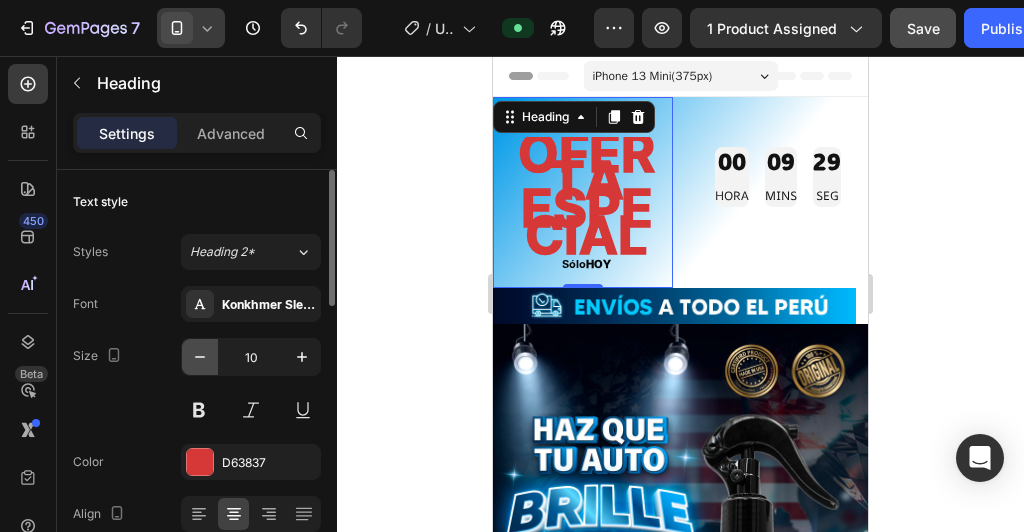 click 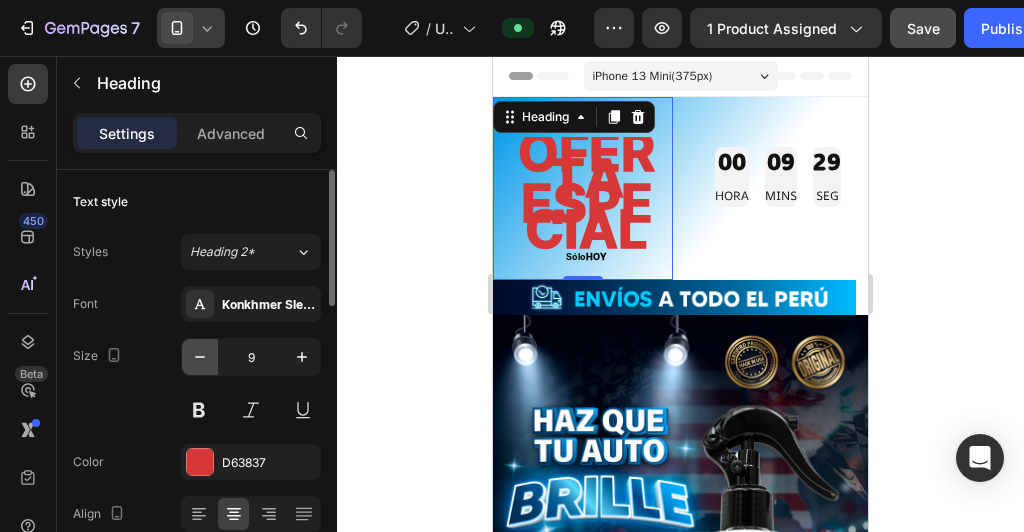 click 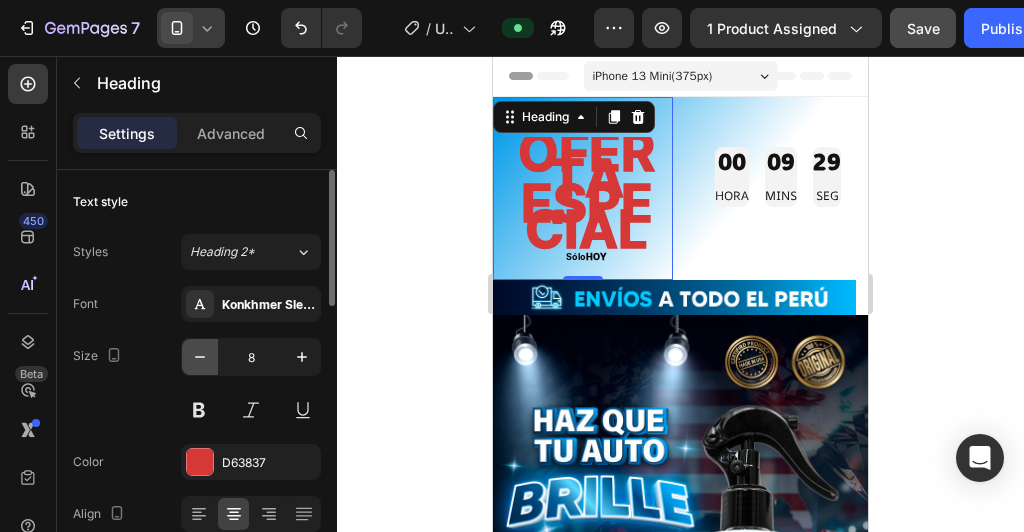 click 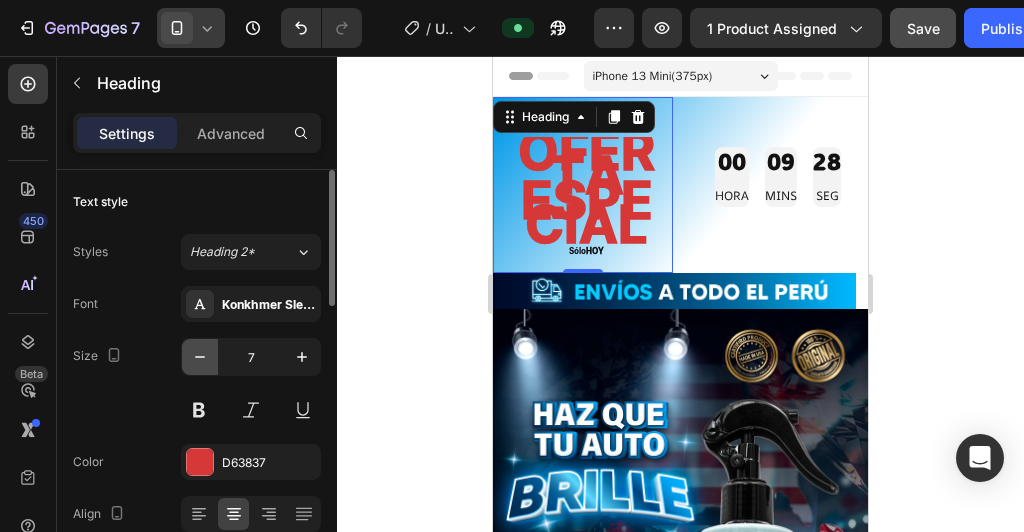 click 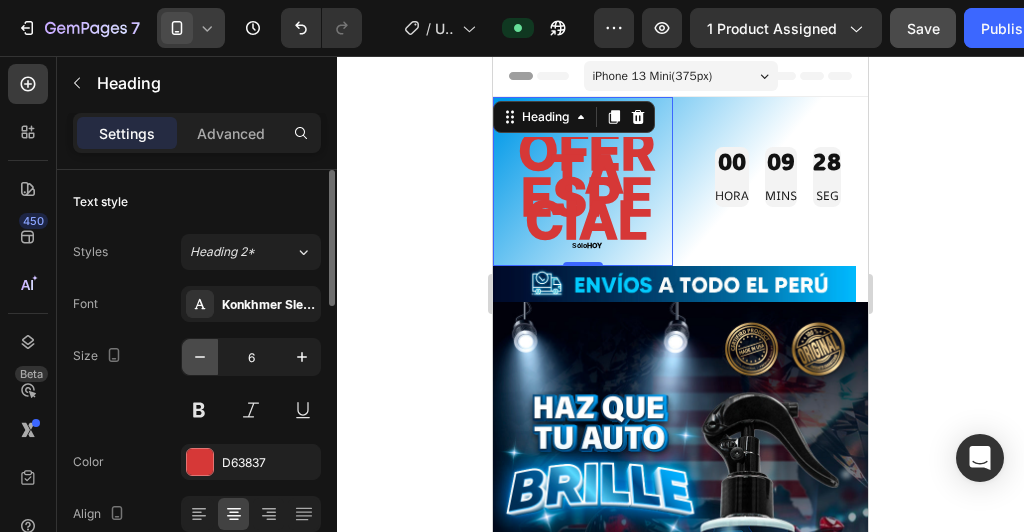 click 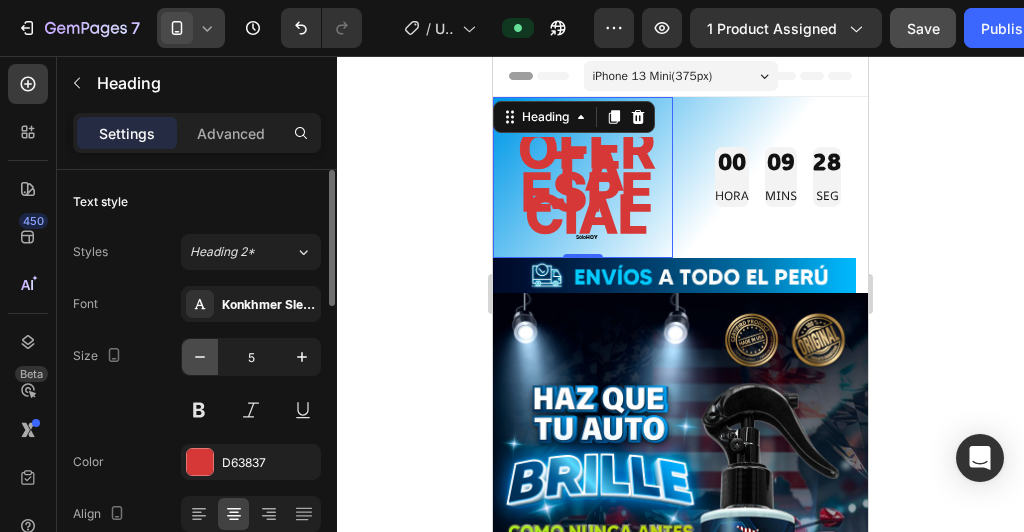 click 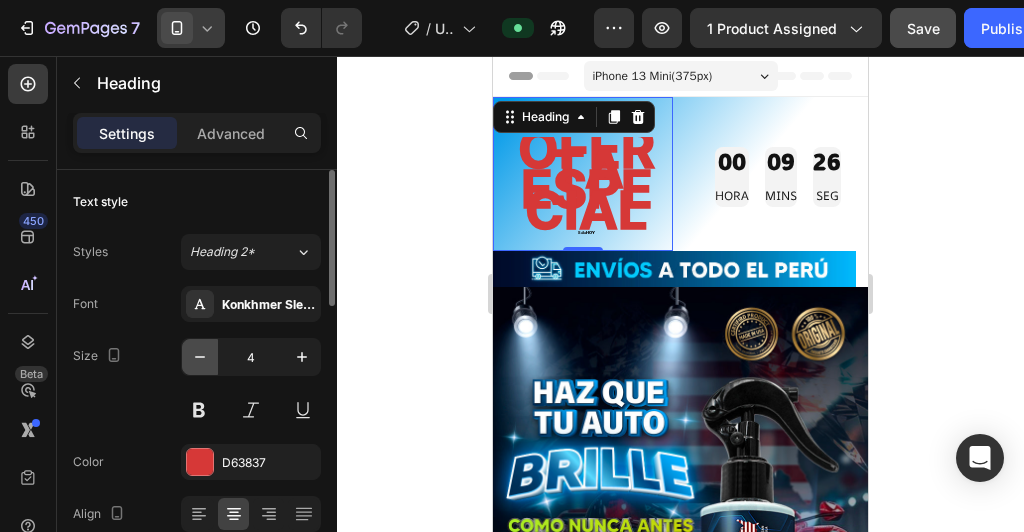 type 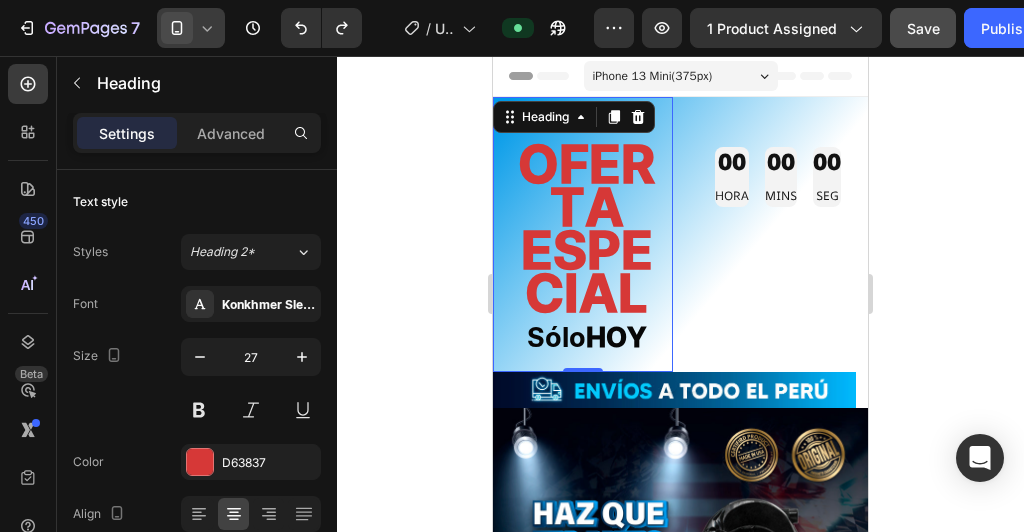 click 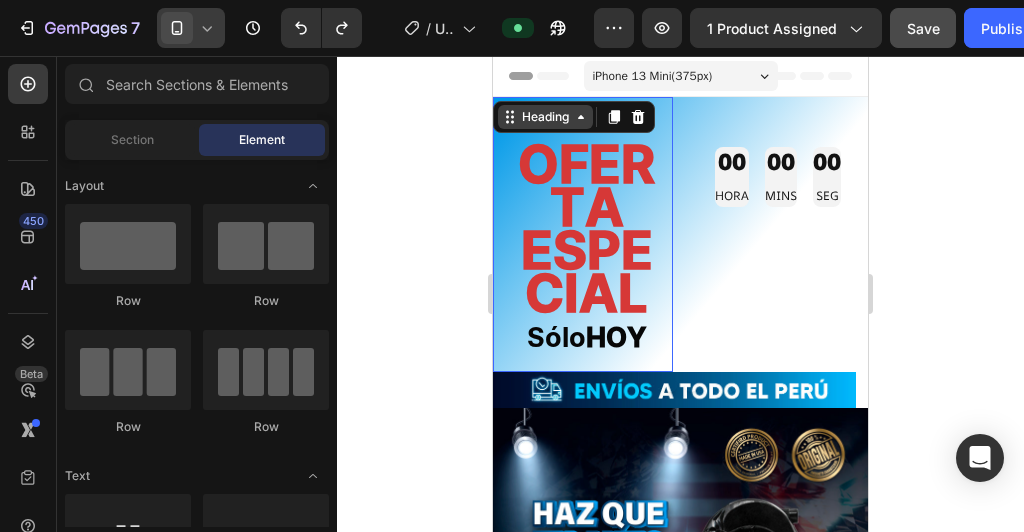 click on "Heading" at bounding box center [545, 117] 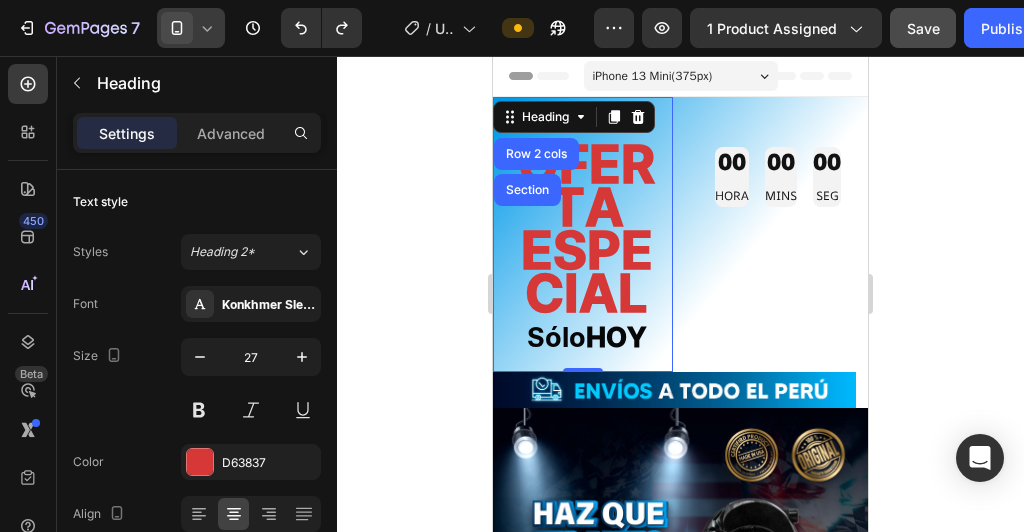 click 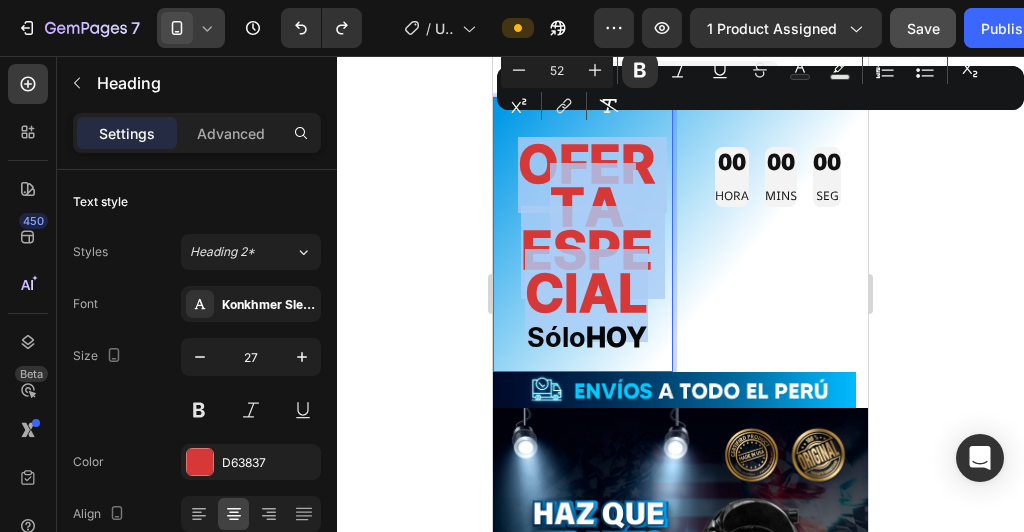 drag, startPoint x: 640, startPoint y: 300, endPoint x: 521, endPoint y: 170, distance: 176.24132 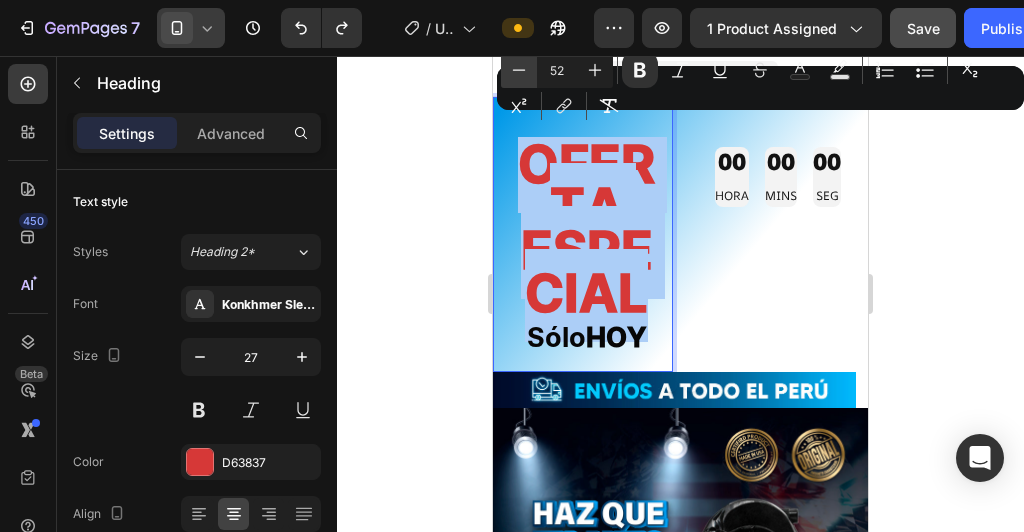 click 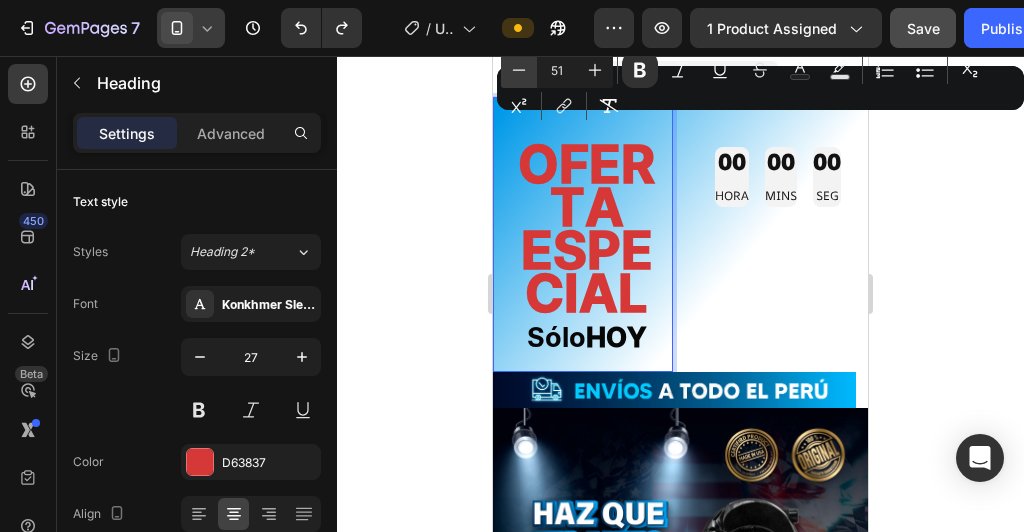 click 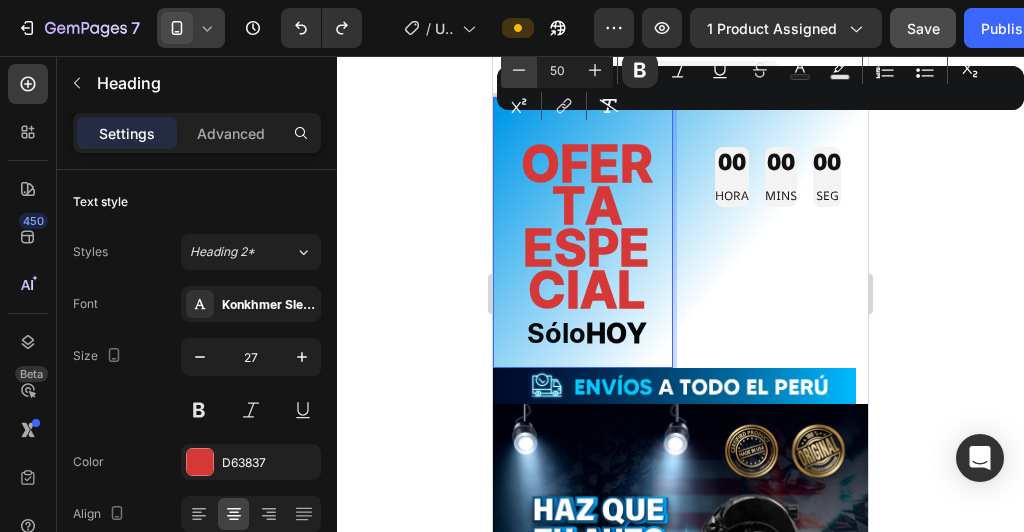 click 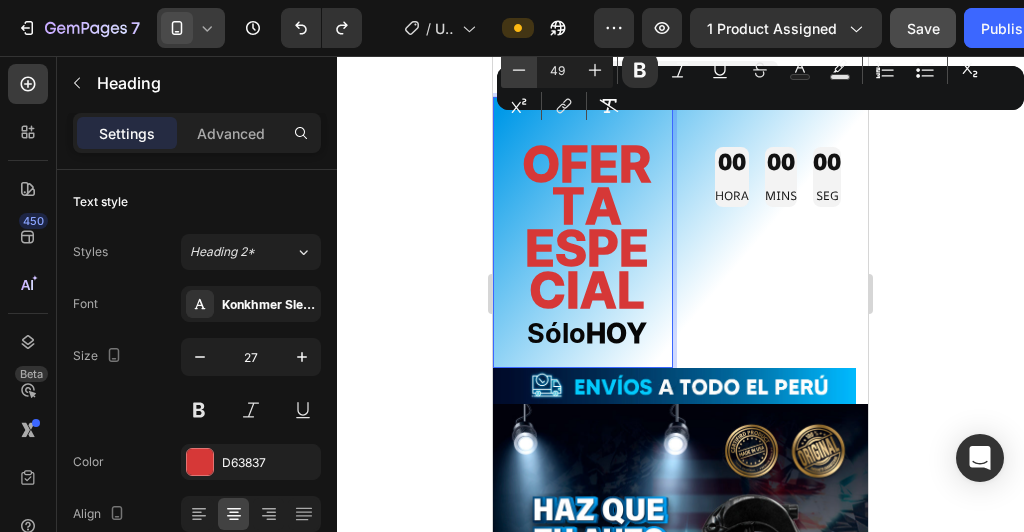 click 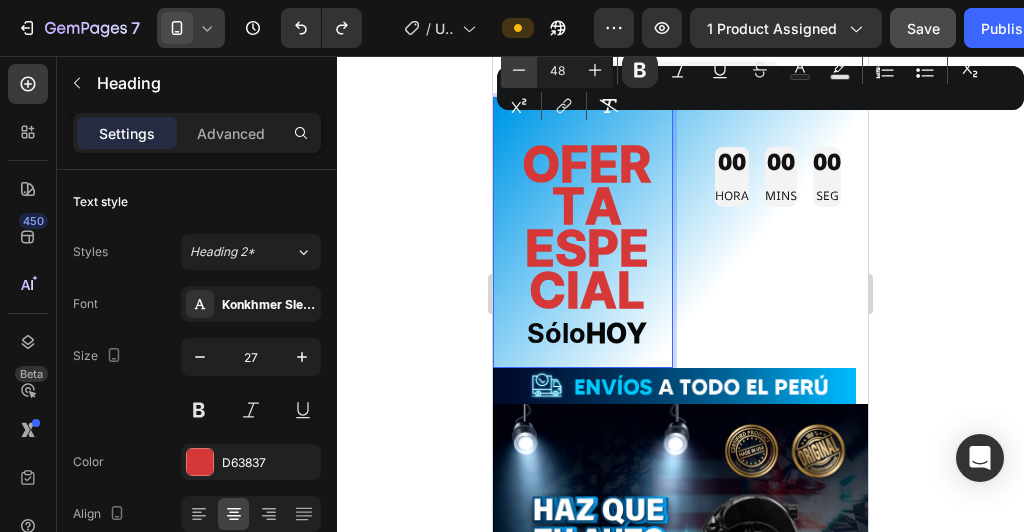 click 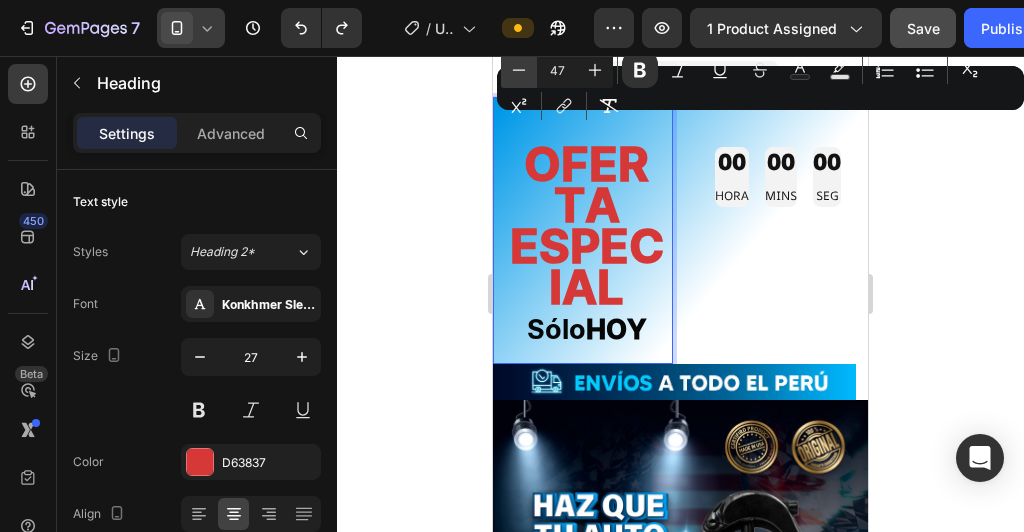 click 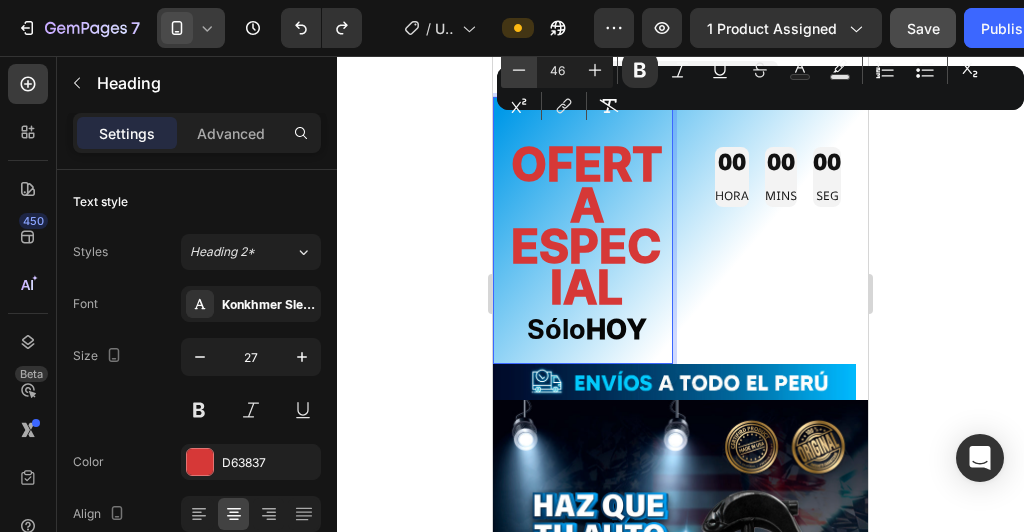 click 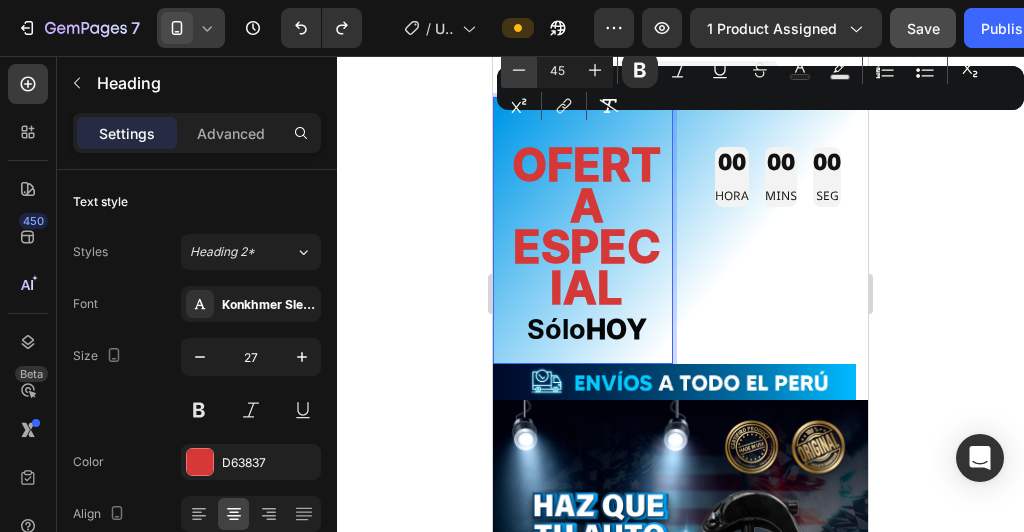 click 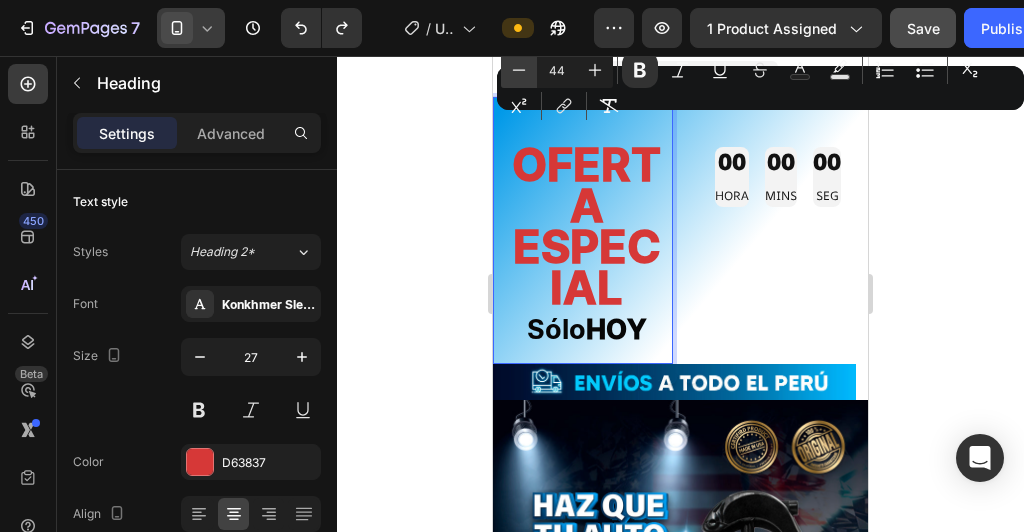 click 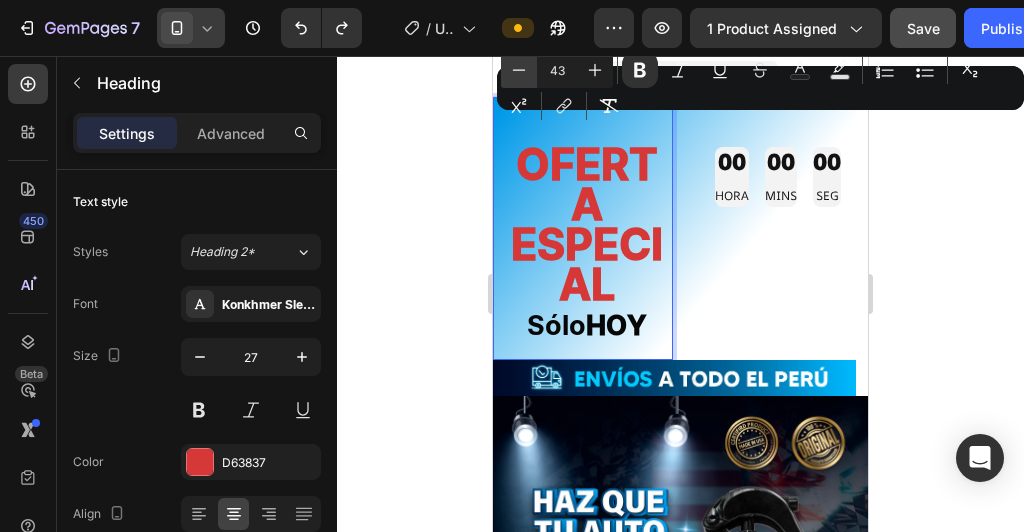 click 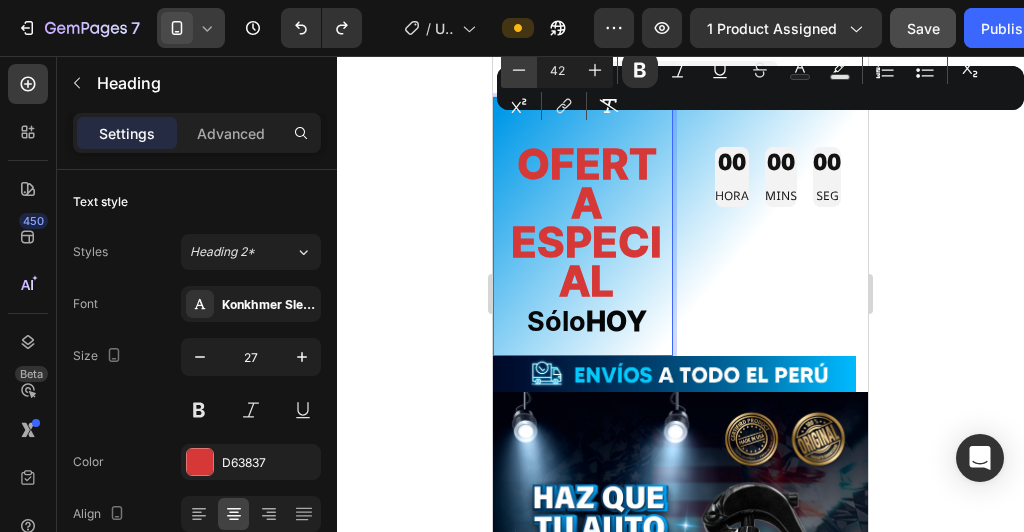 click 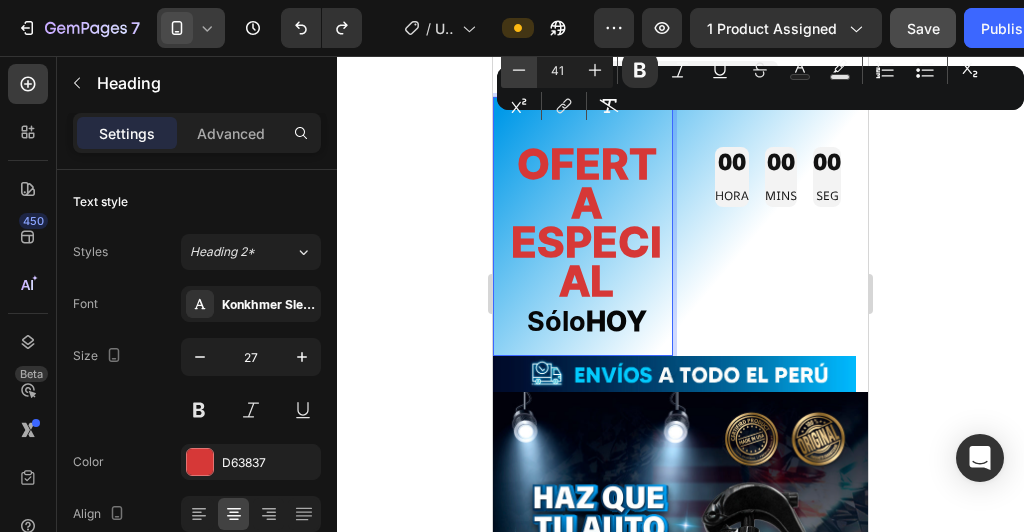 click 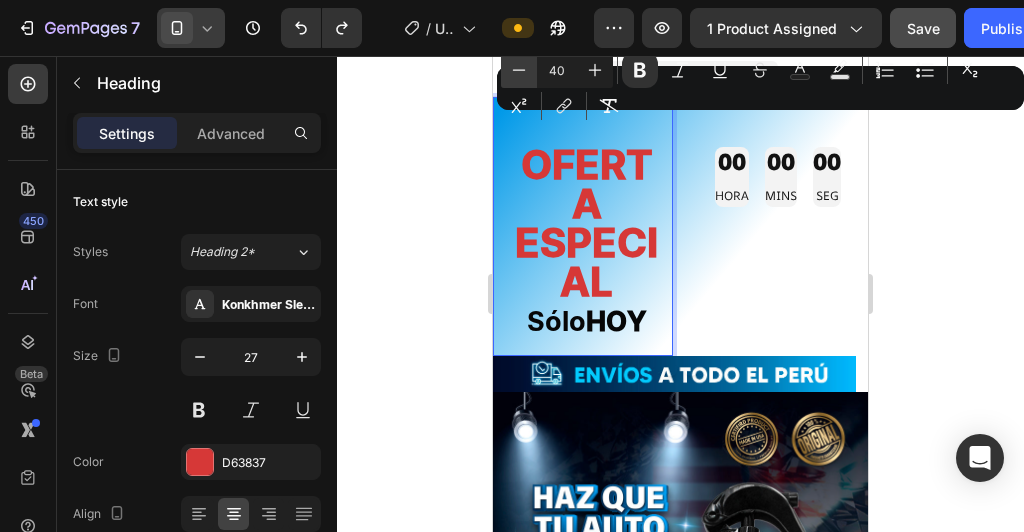 click 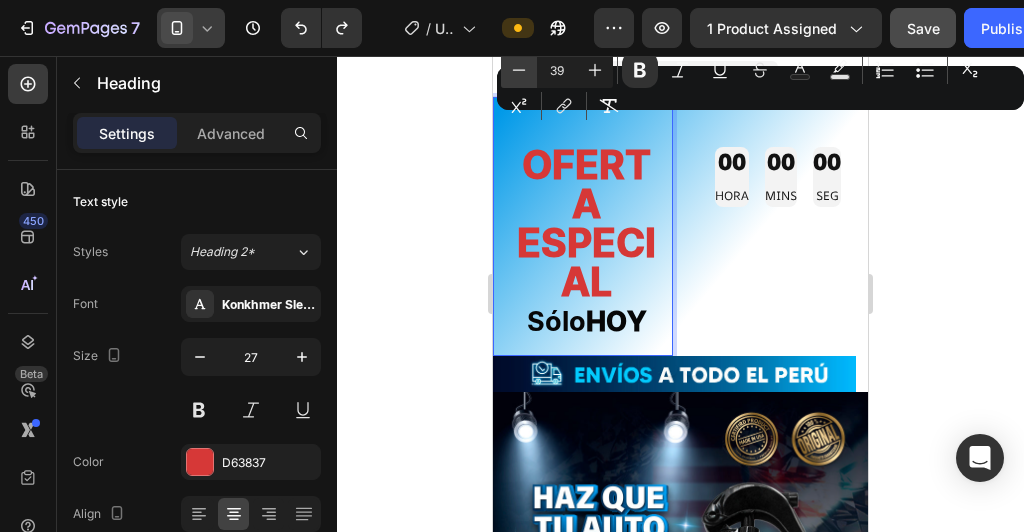 click 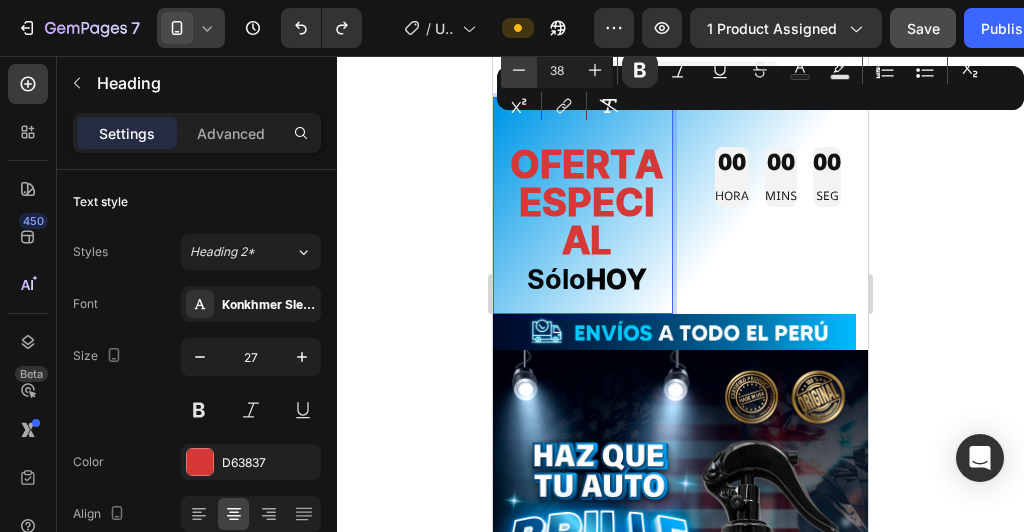 click 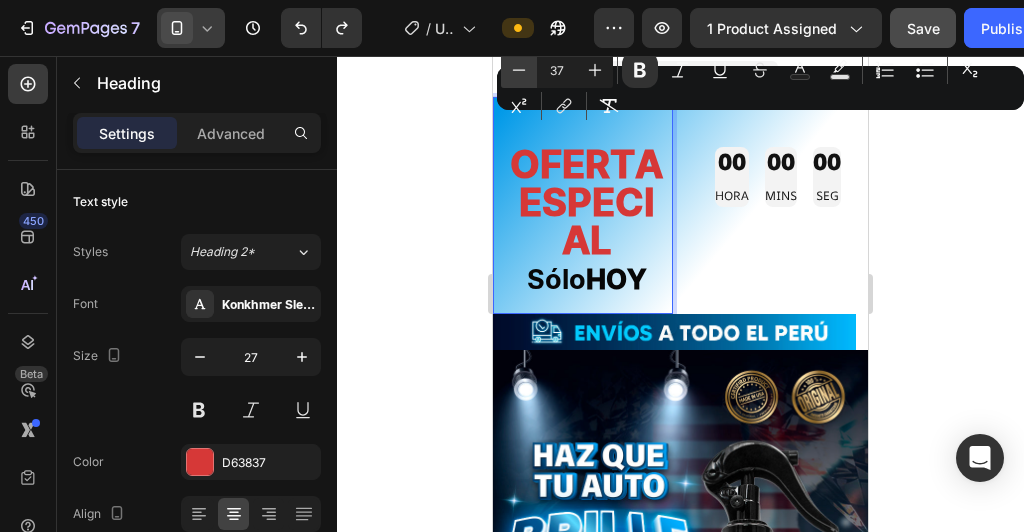 click 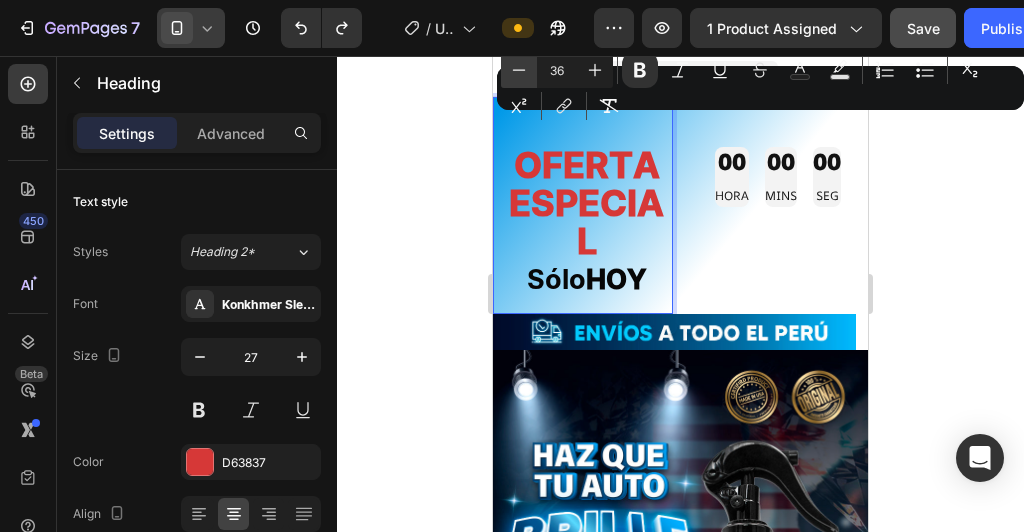 click 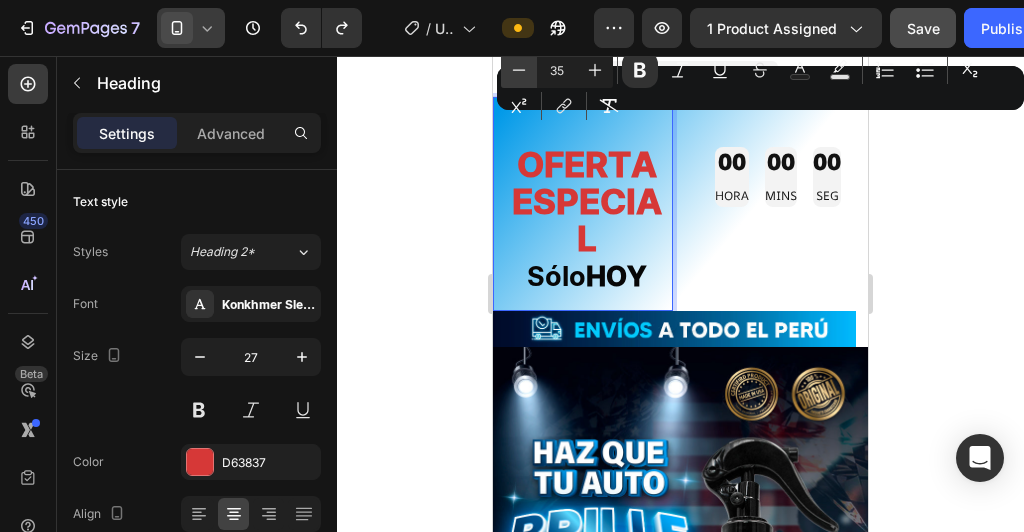 click 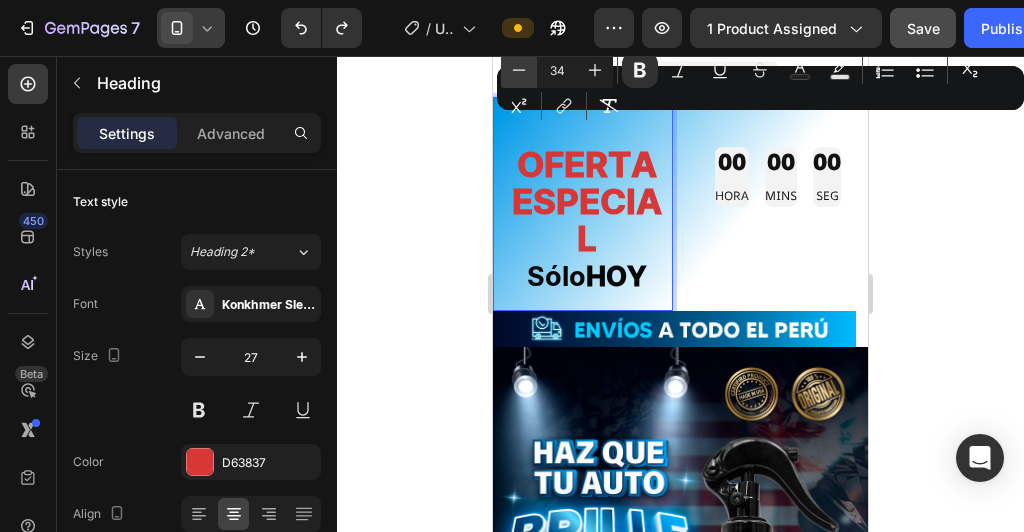 click 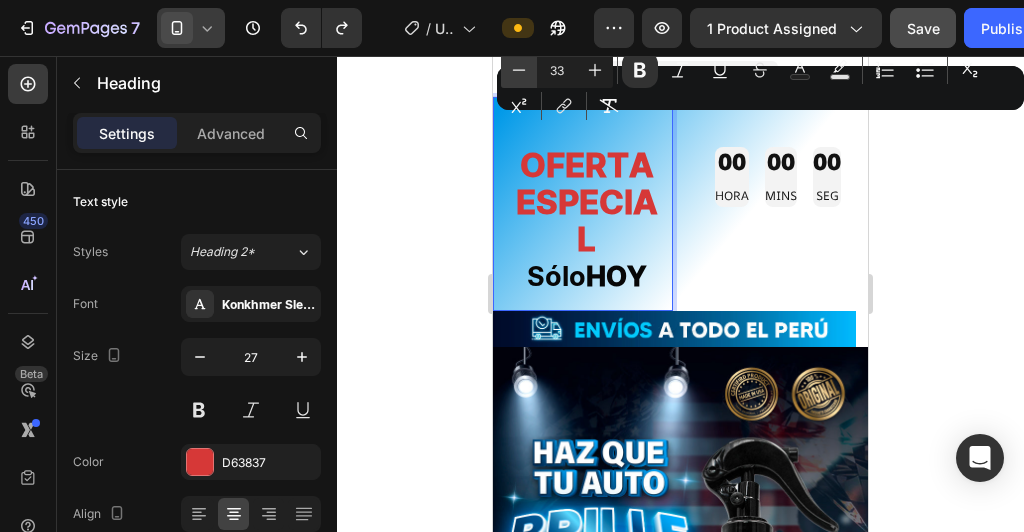 click 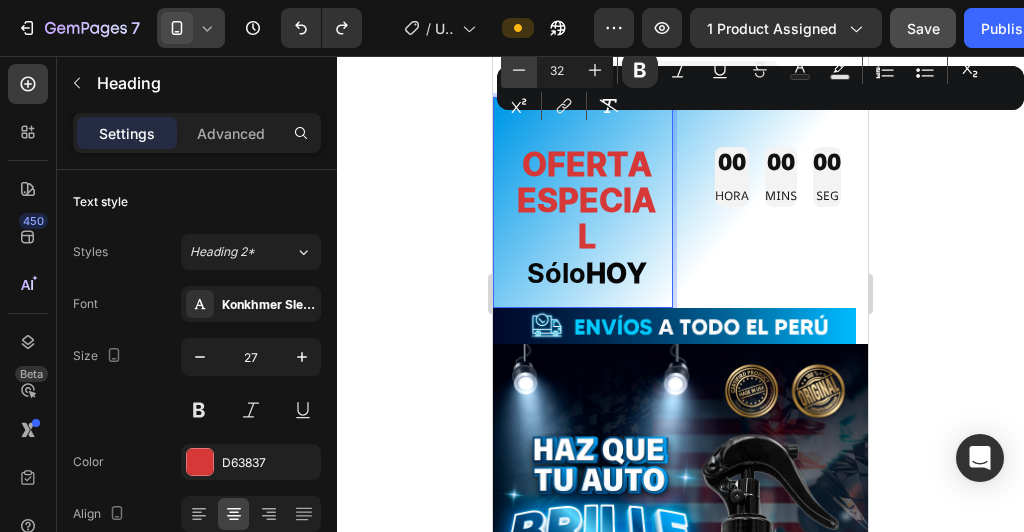 click 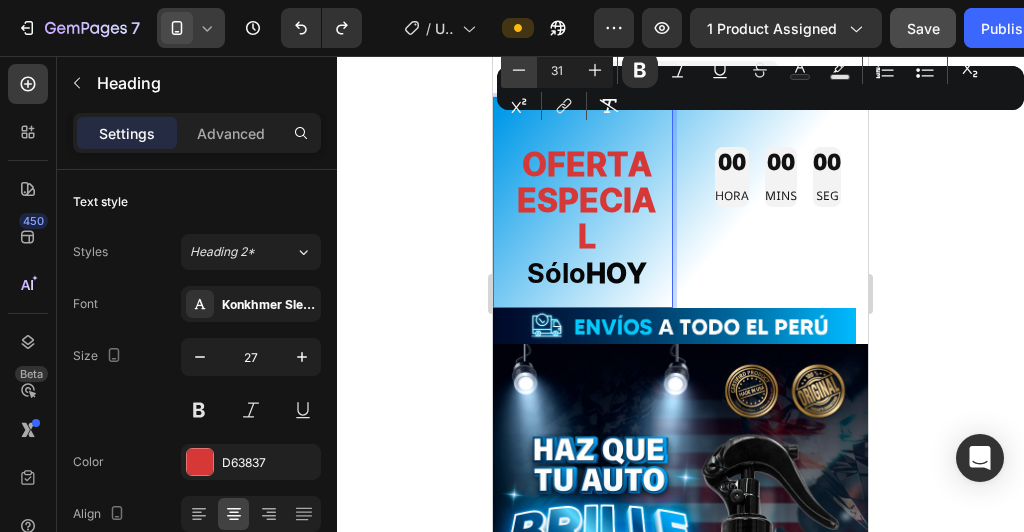 click 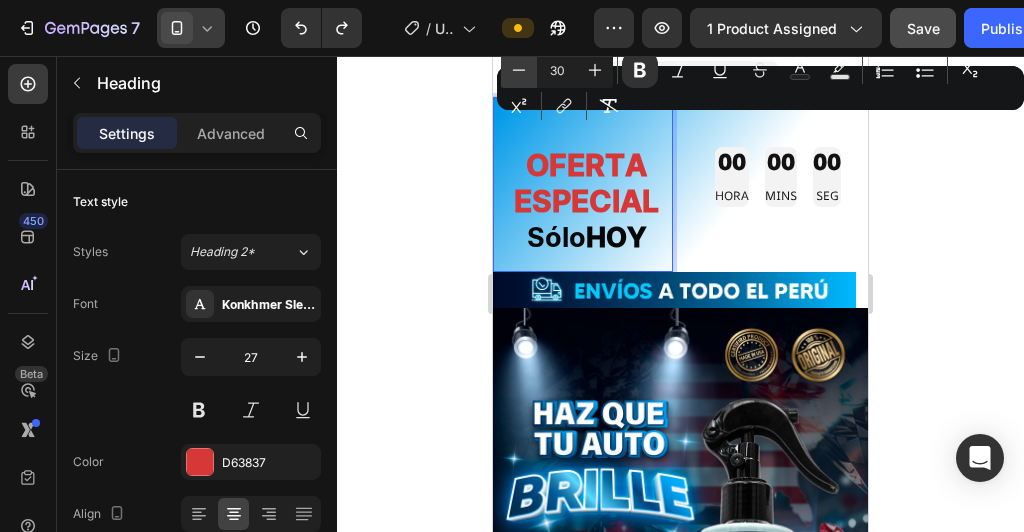click 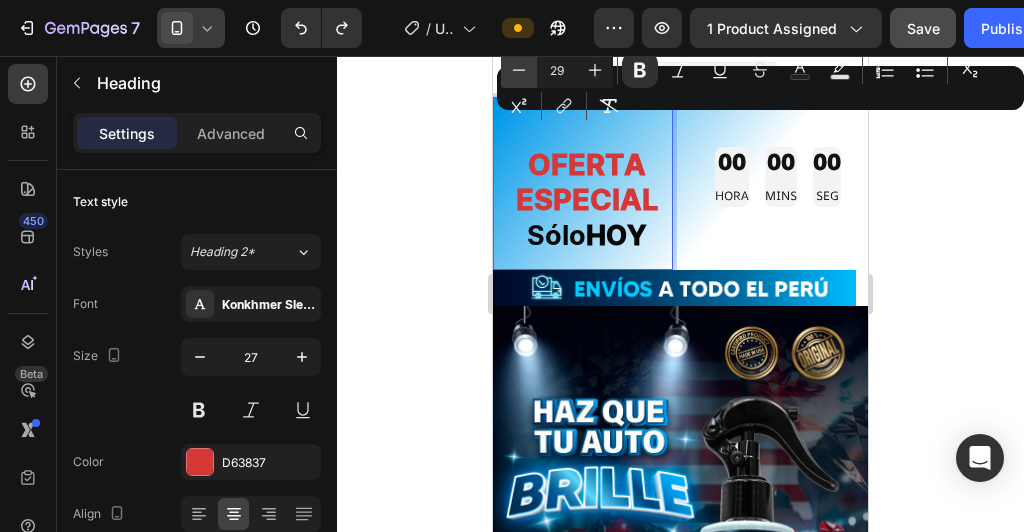 click 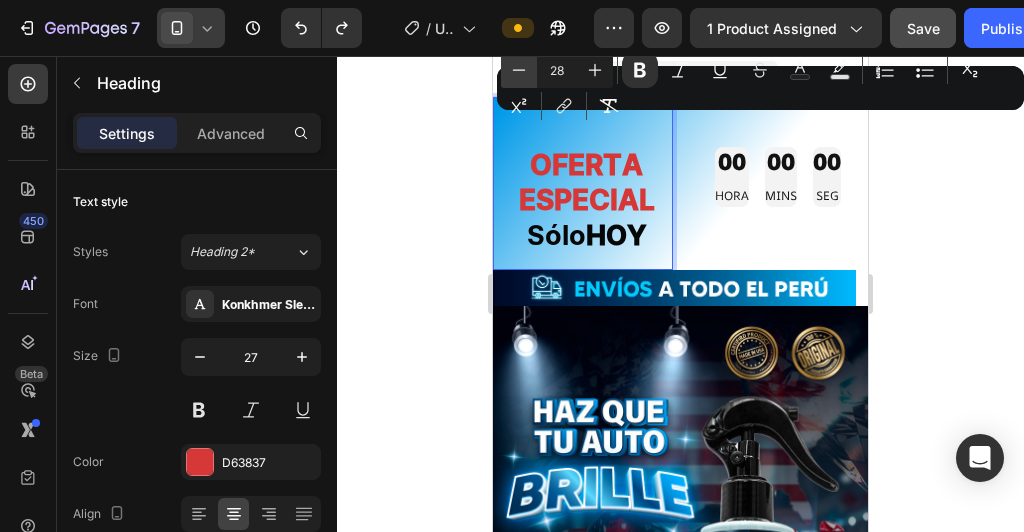 click 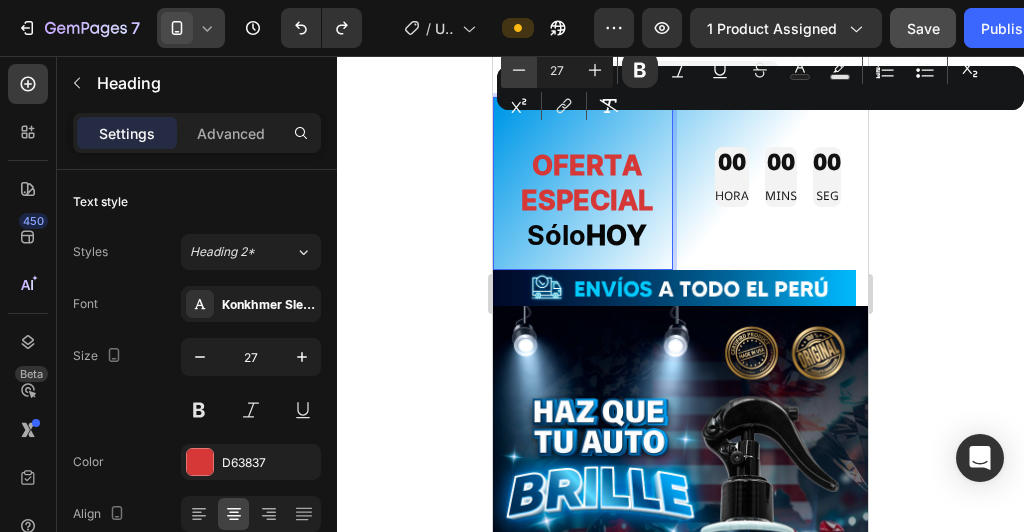 click 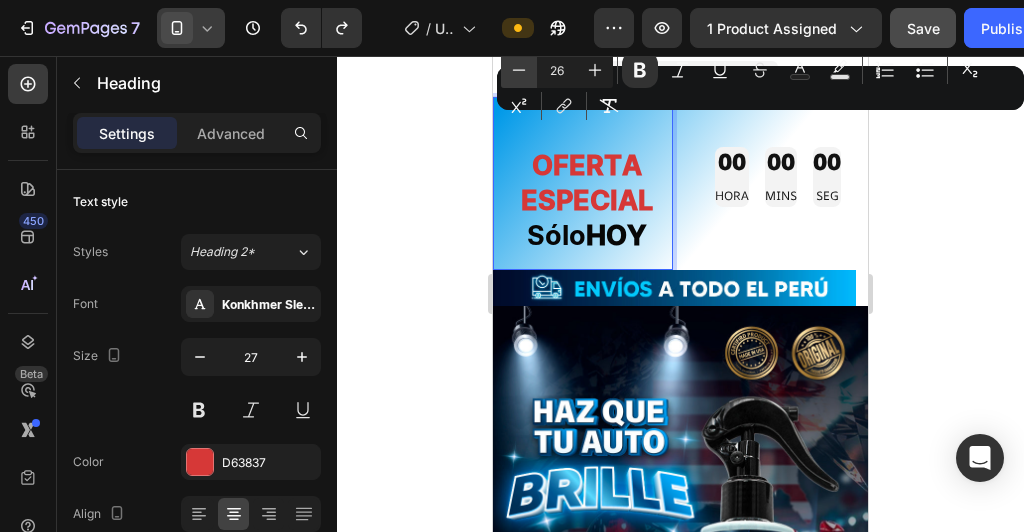 click 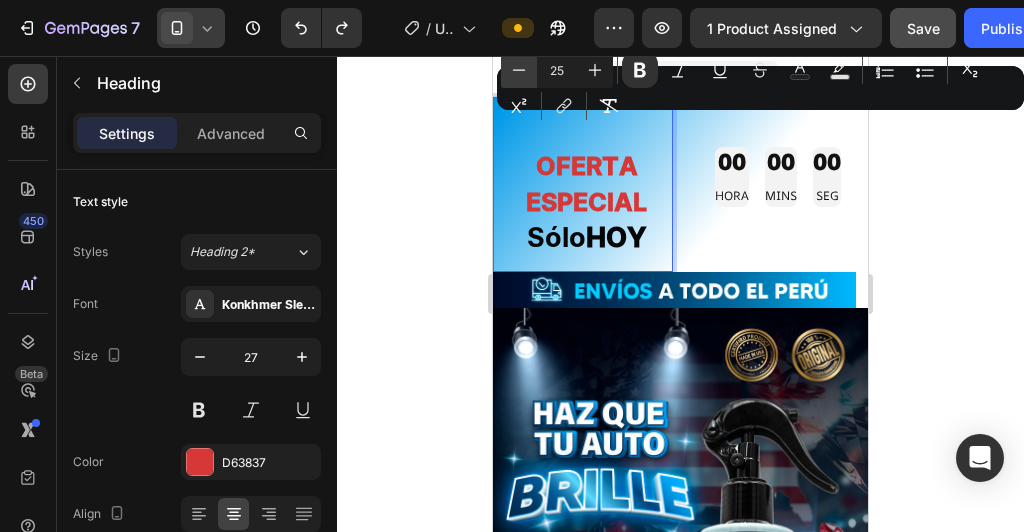 click 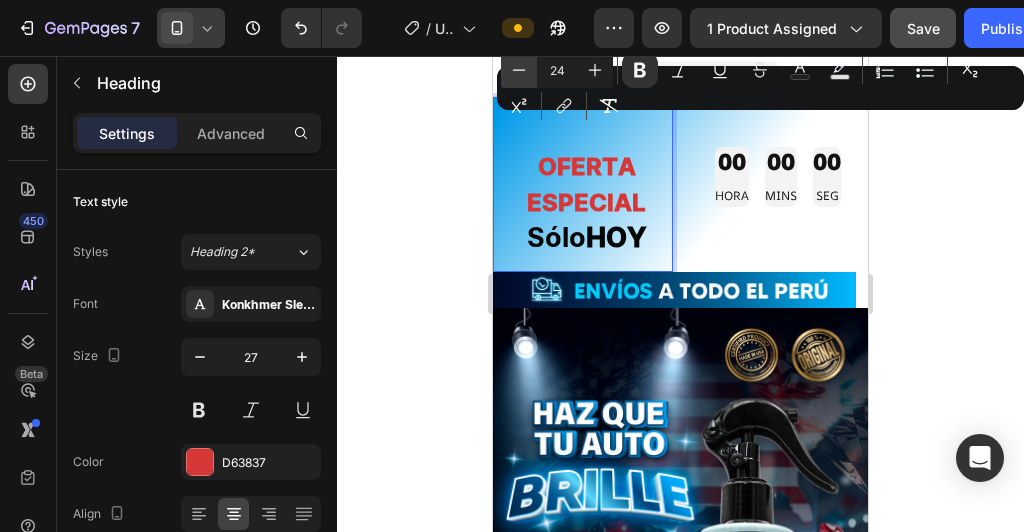 click 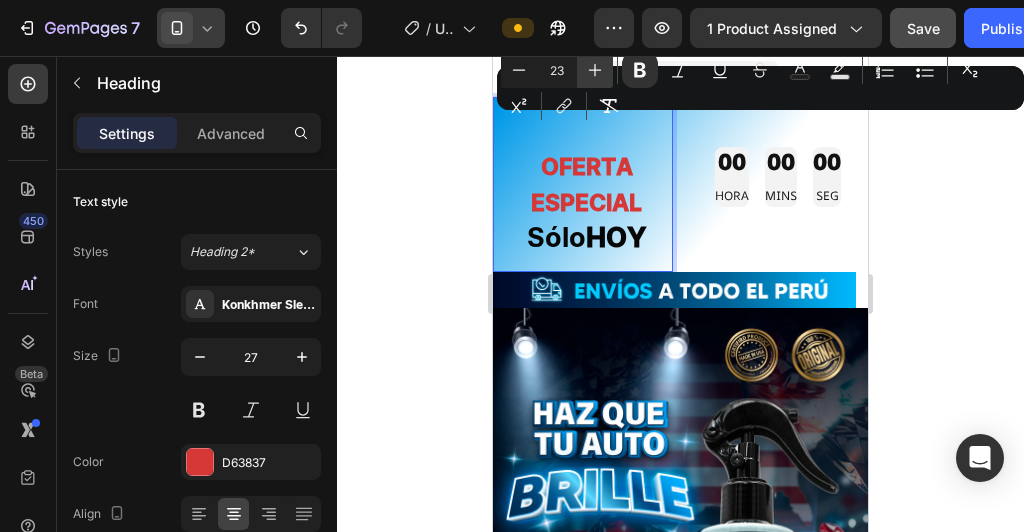 click 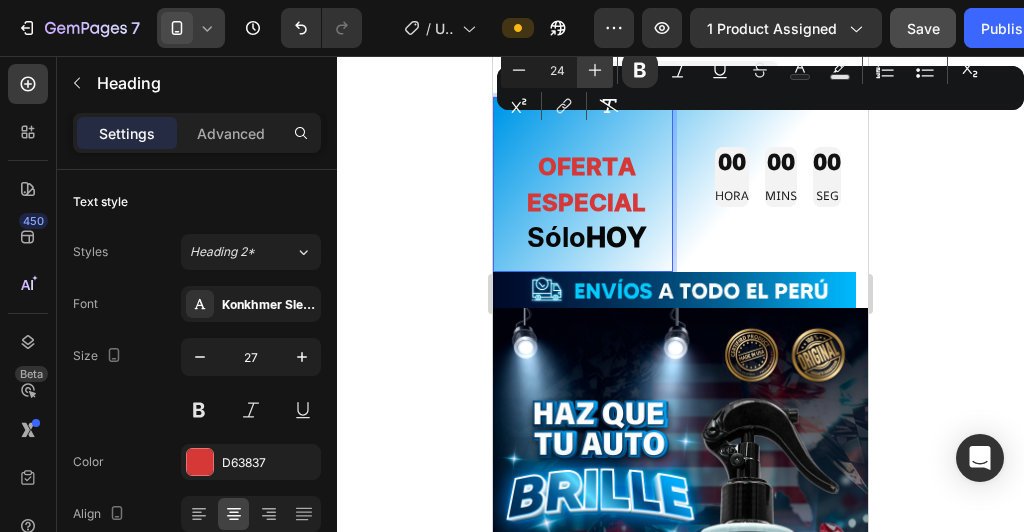 click 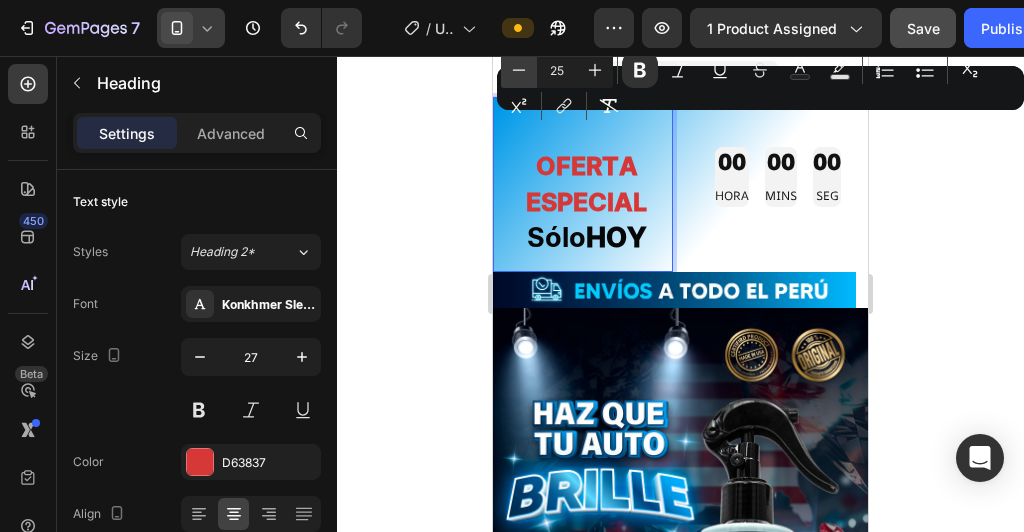 click 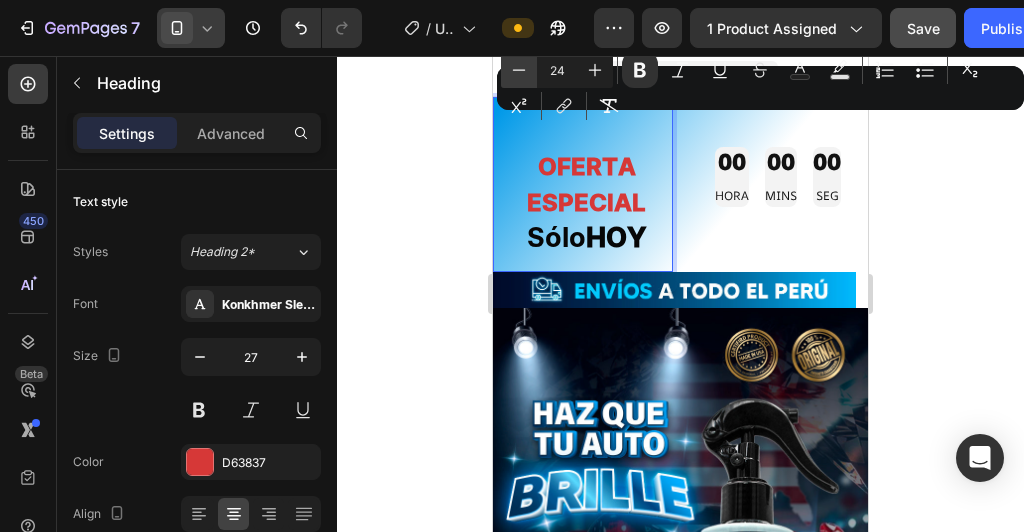 click 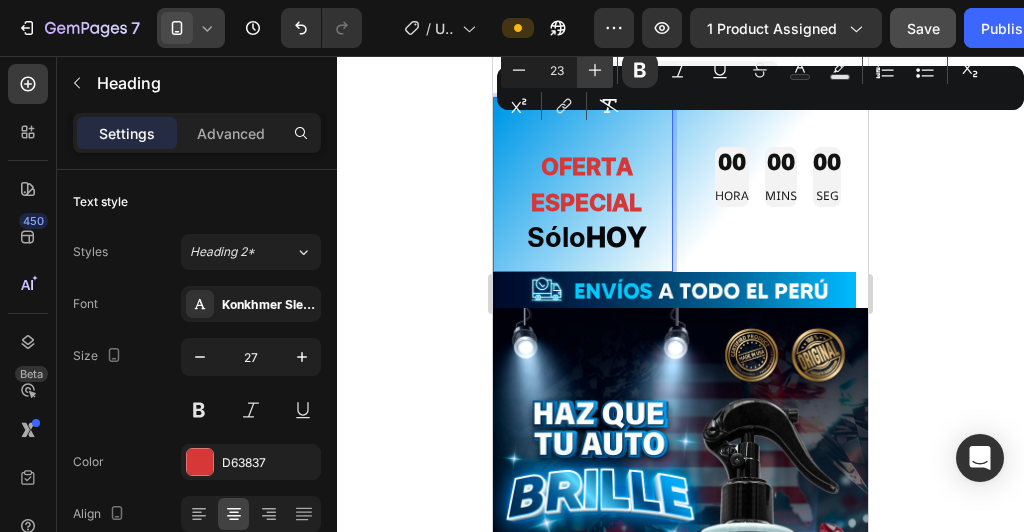click 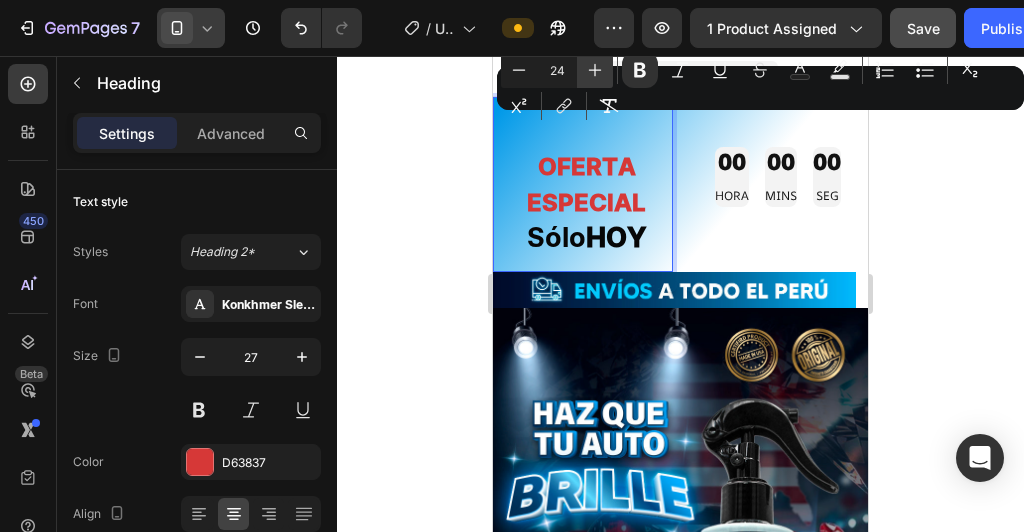 click 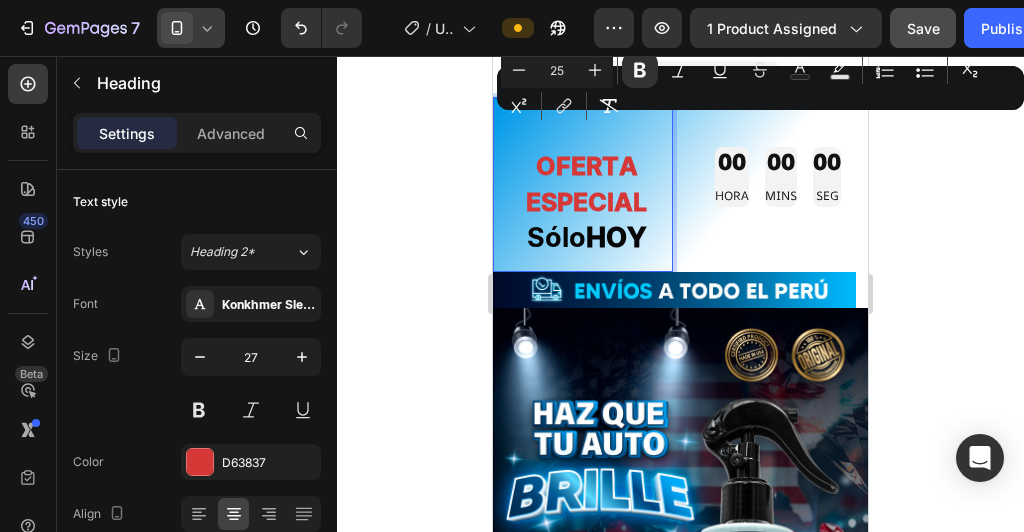 click 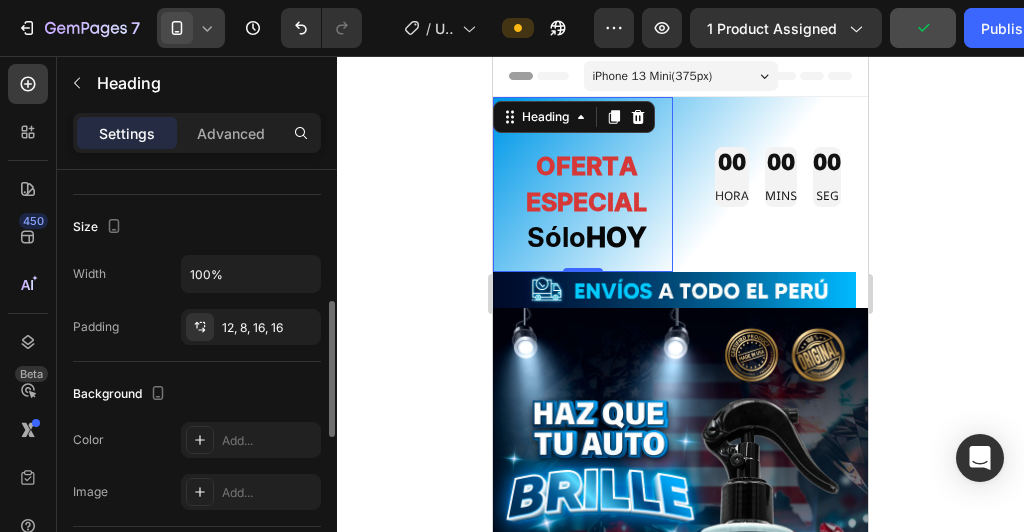 scroll, scrollTop: 407, scrollLeft: 0, axis: vertical 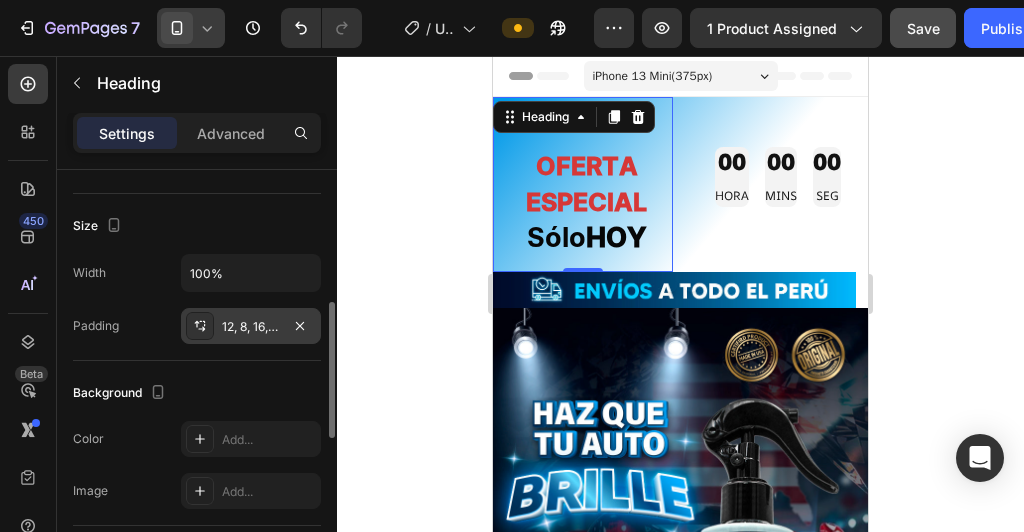 click on "12, 8, 16, 16" at bounding box center [251, 327] 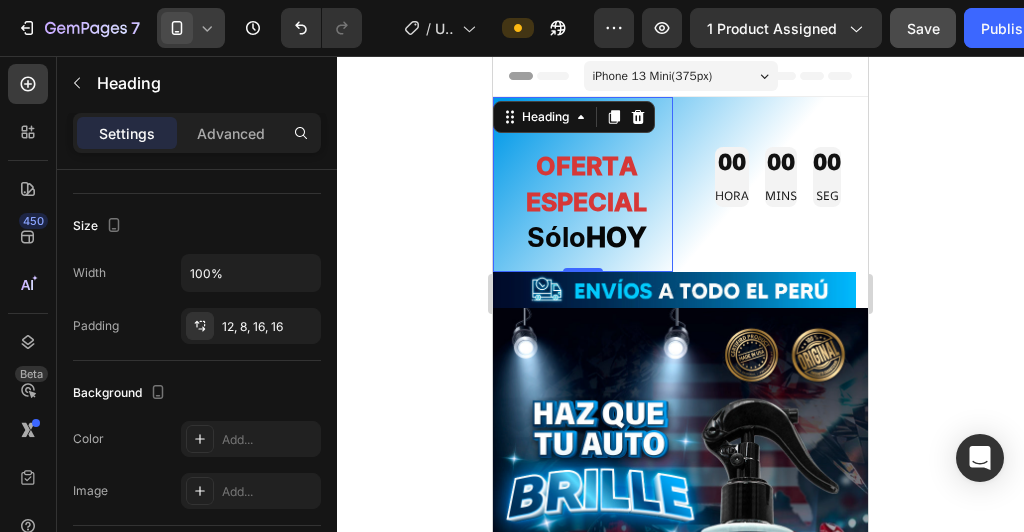 click 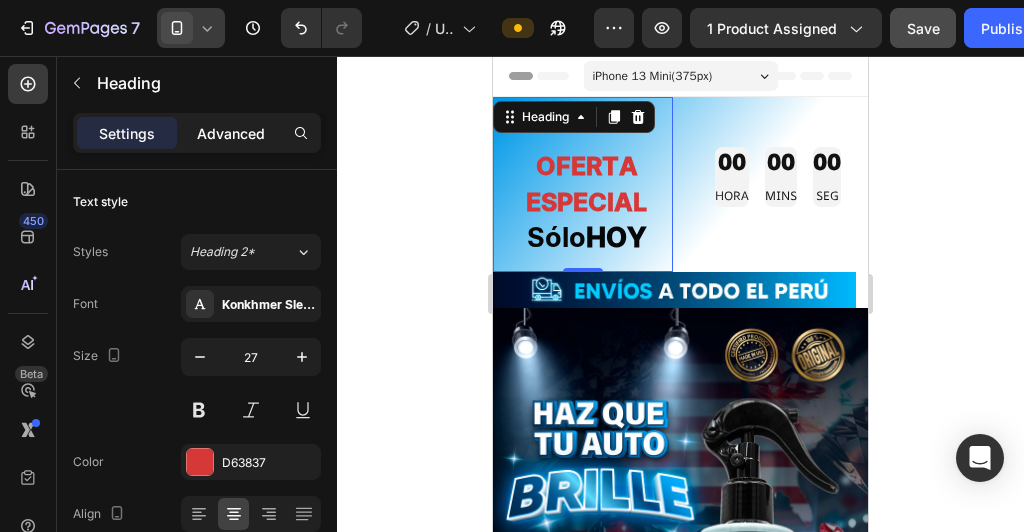 click on "Advanced" at bounding box center [231, 133] 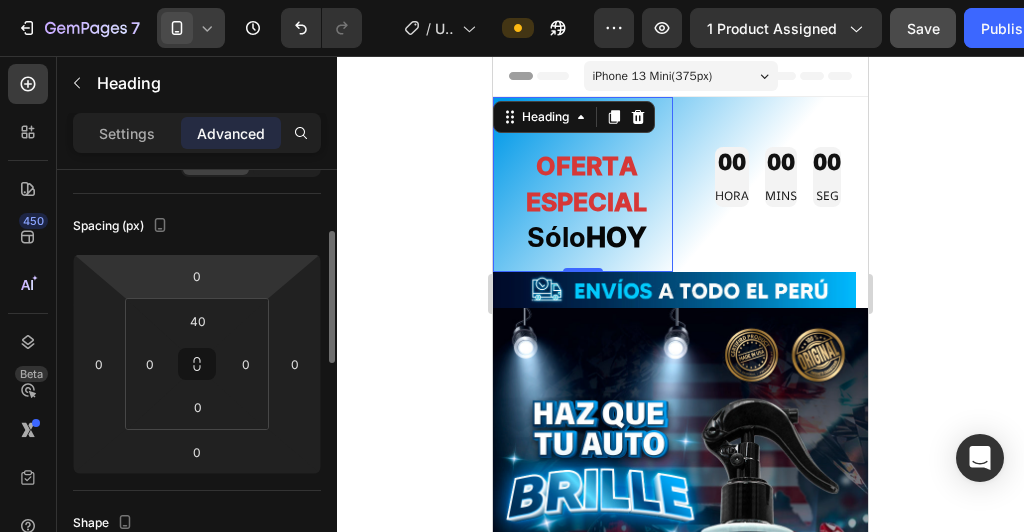 scroll, scrollTop: 194, scrollLeft: 0, axis: vertical 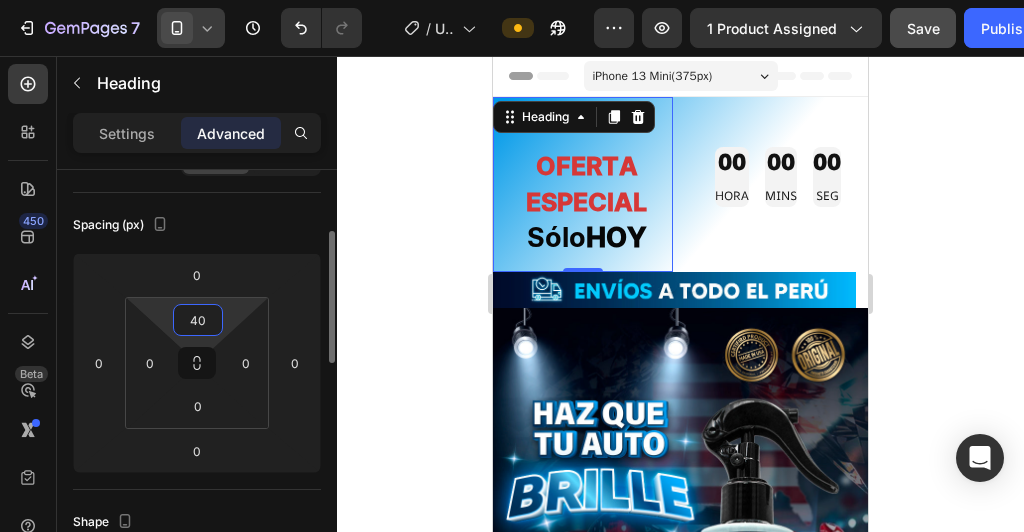 click on "40" at bounding box center (198, 320) 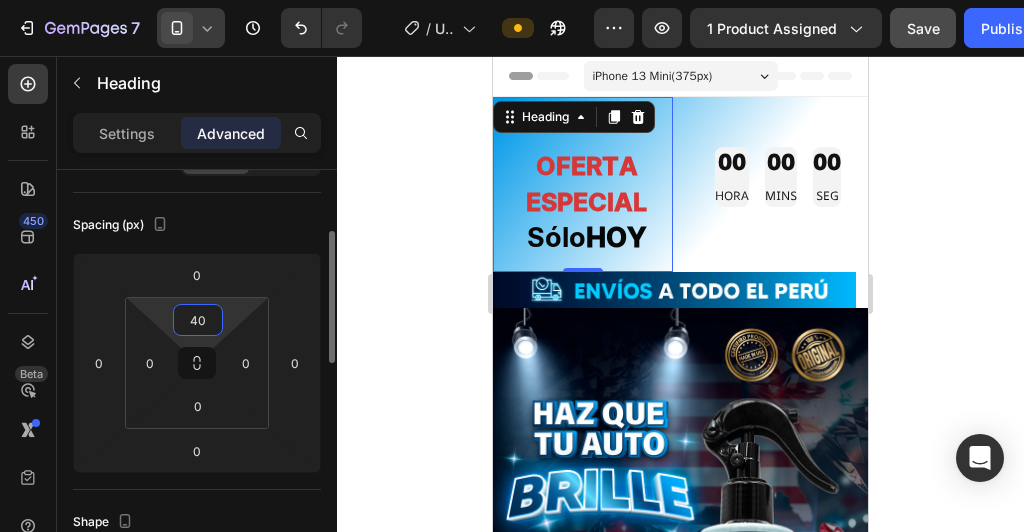 click on "40" at bounding box center [198, 320] 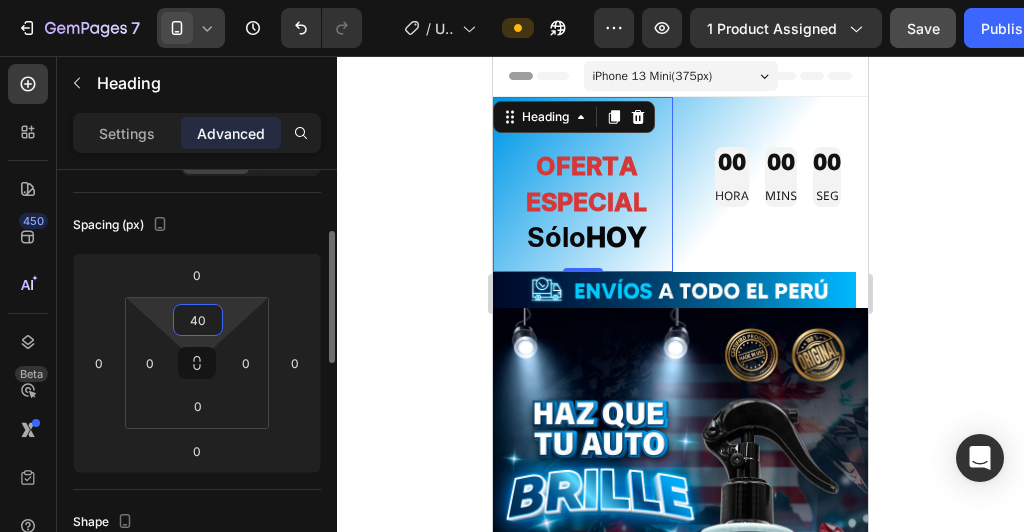 click on "40" at bounding box center (198, 320) 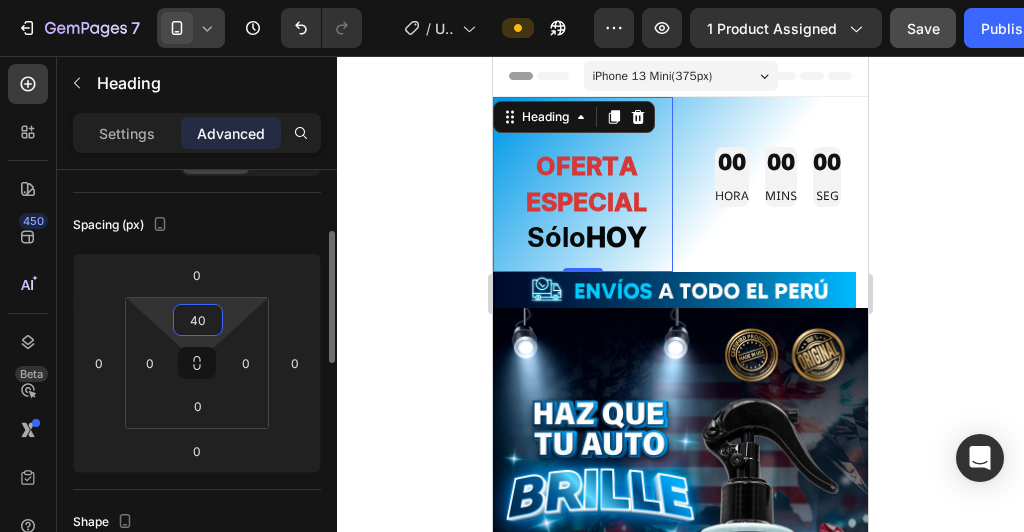 click on "40" at bounding box center [198, 320] 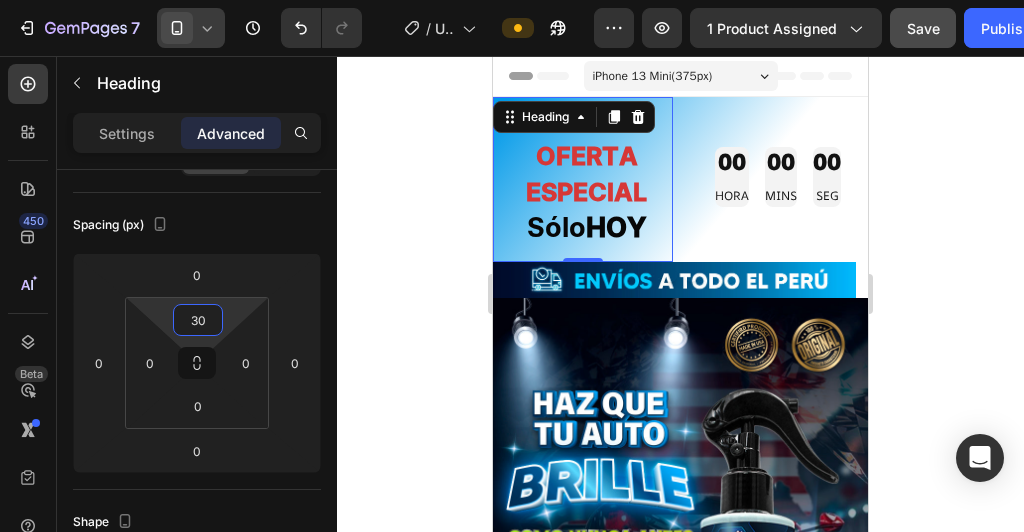 type on "30" 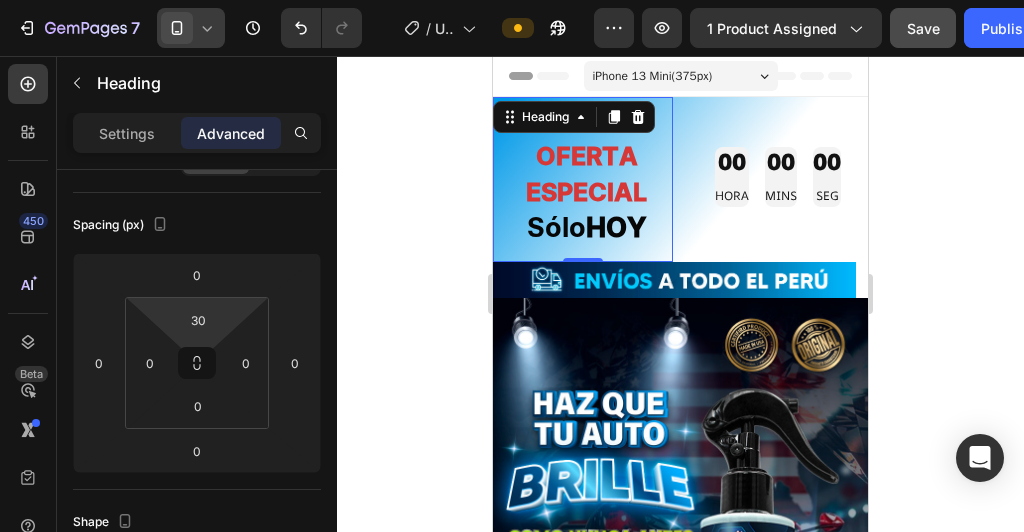 click 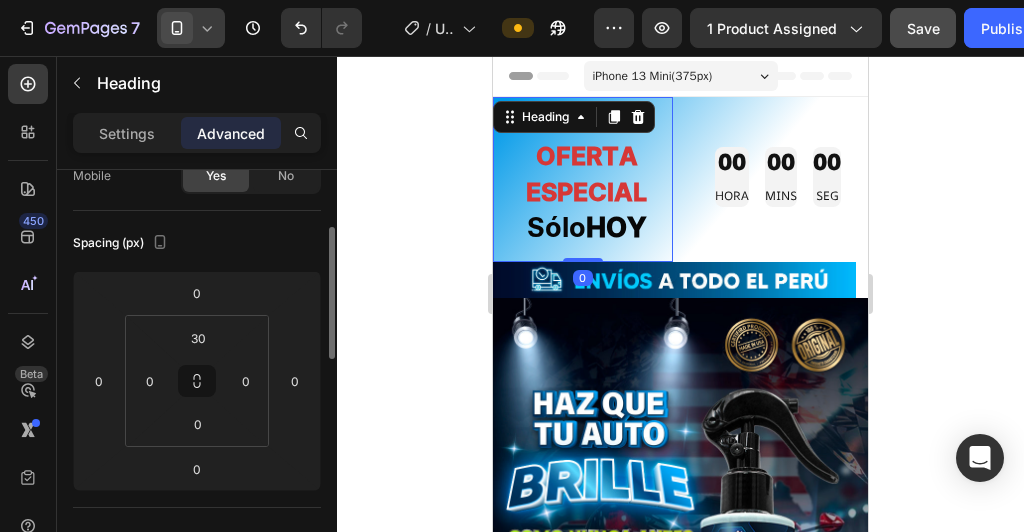 scroll, scrollTop: 177, scrollLeft: 0, axis: vertical 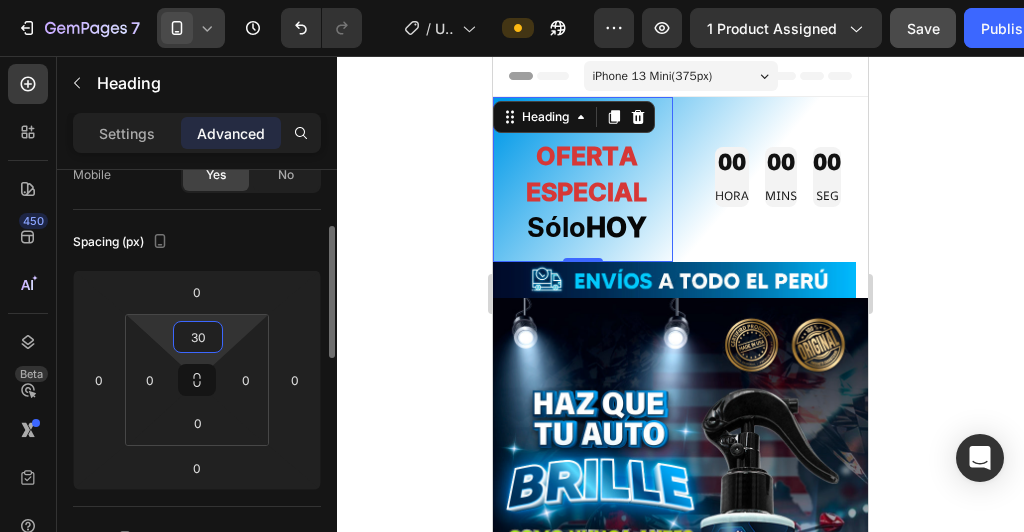 click on "30" at bounding box center [198, 337] 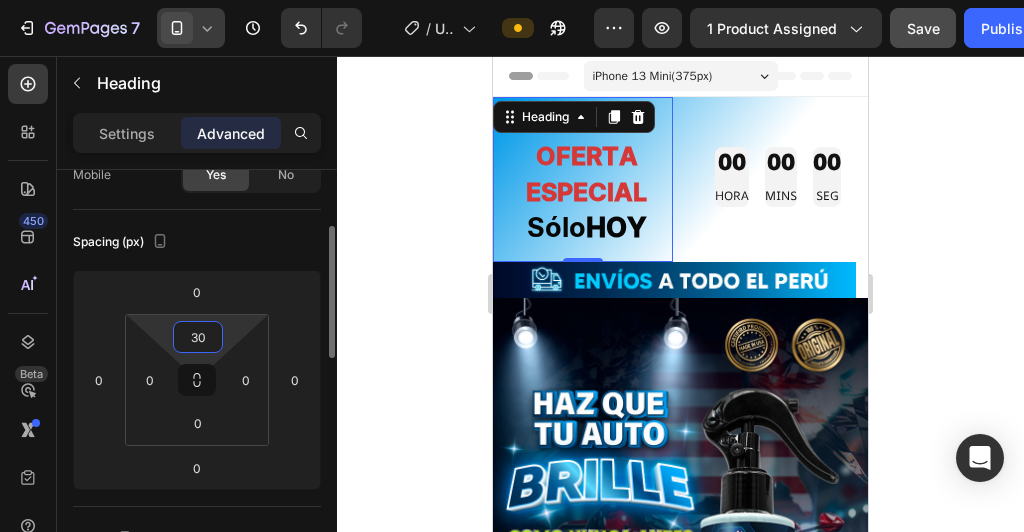 click on "30" at bounding box center [198, 337] 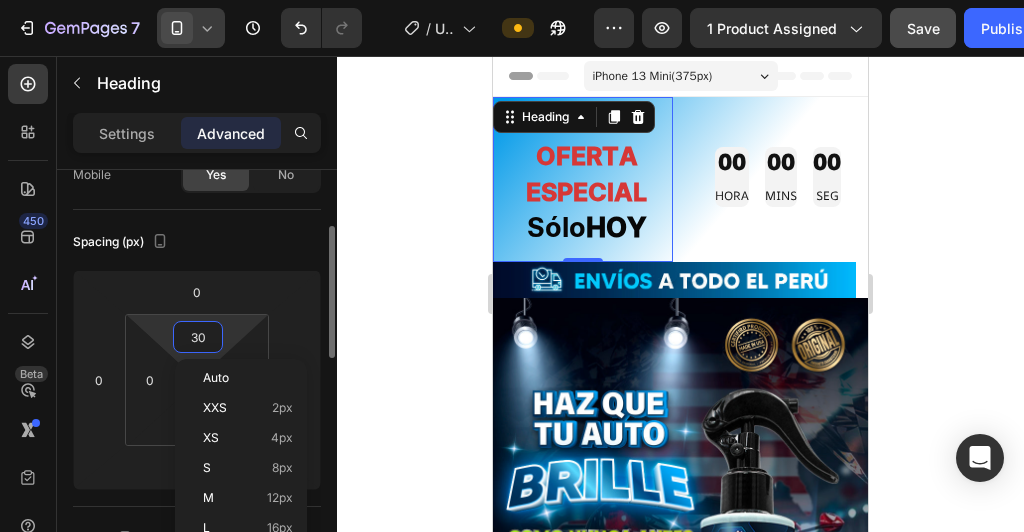 click on "30" at bounding box center [198, 337] 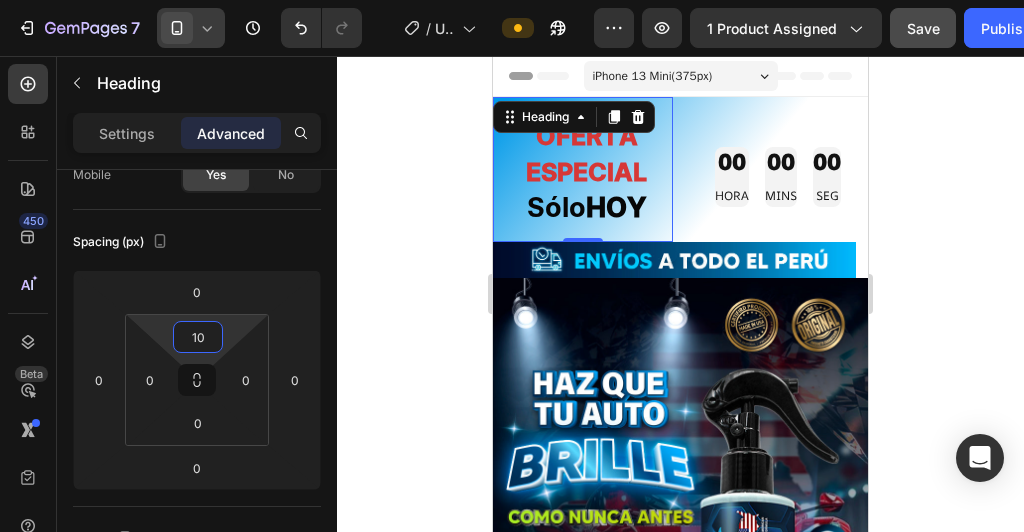 type on "10" 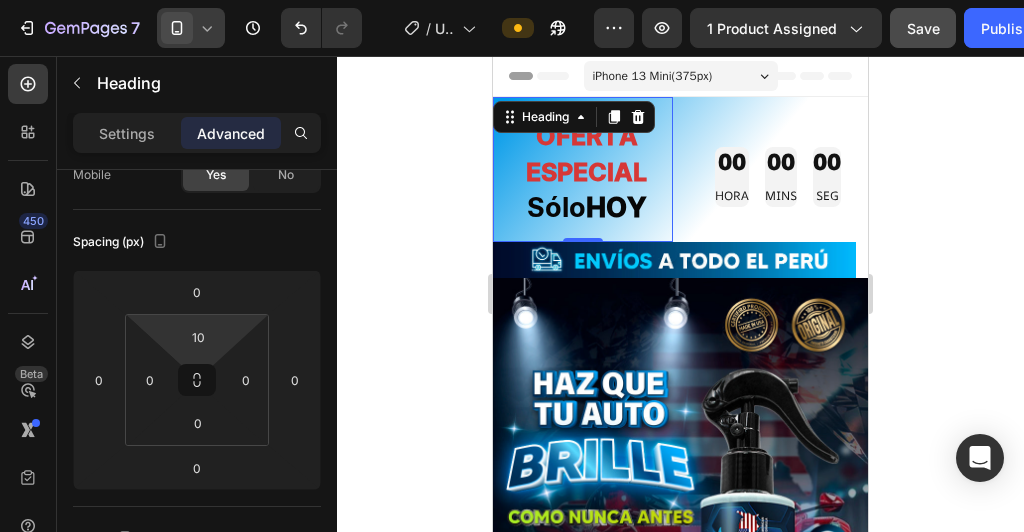 click 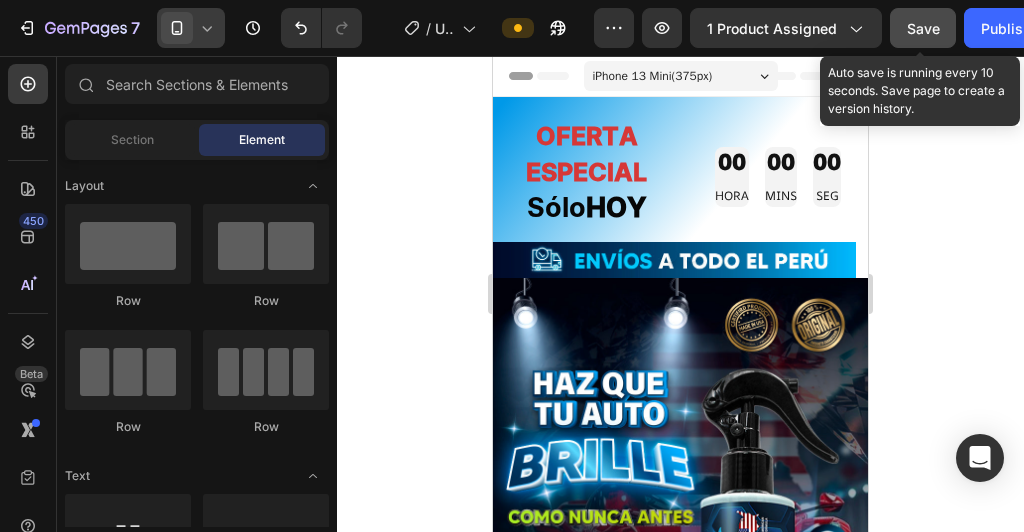 click on "Save" at bounding box center [923, 28] 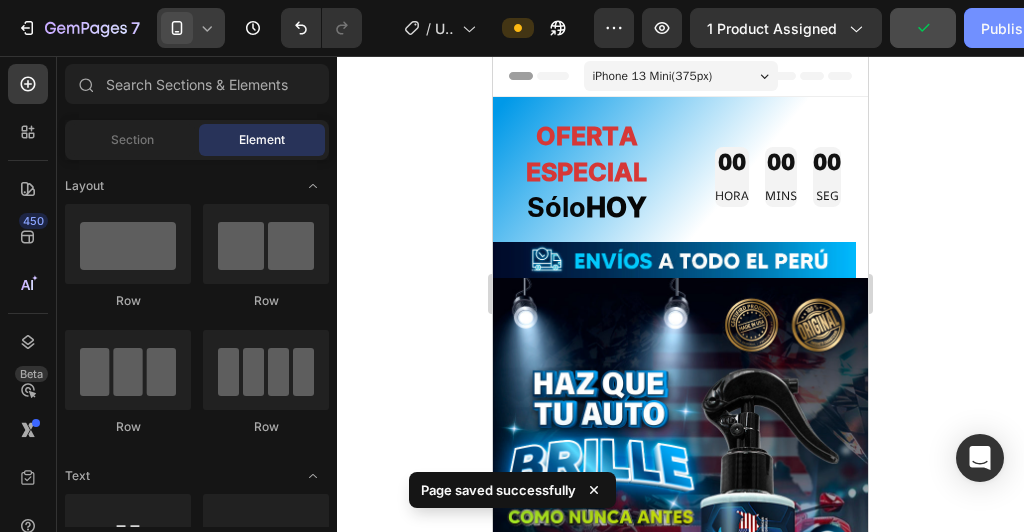 click on "Publish" at bounding box center [1006, 28] 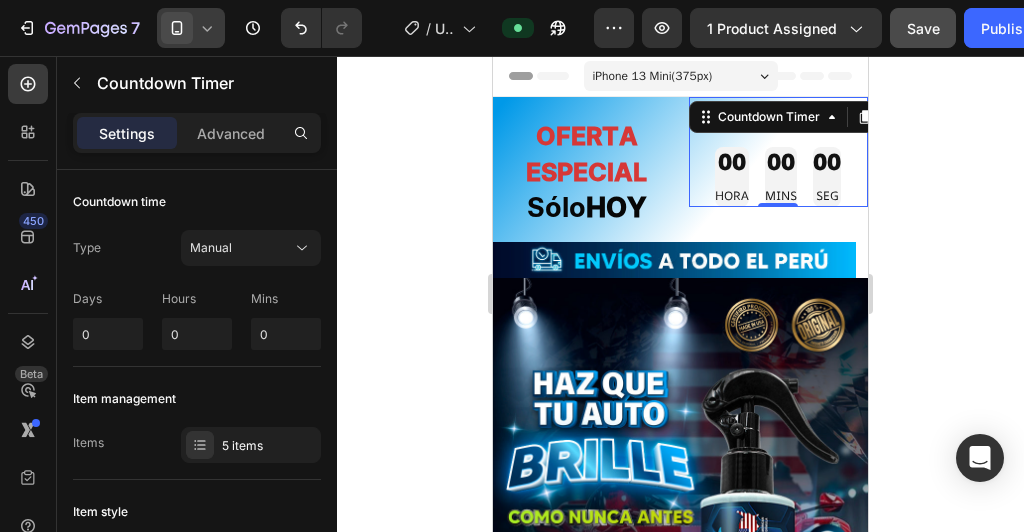 click on "00" at bounding box center (781, 162) 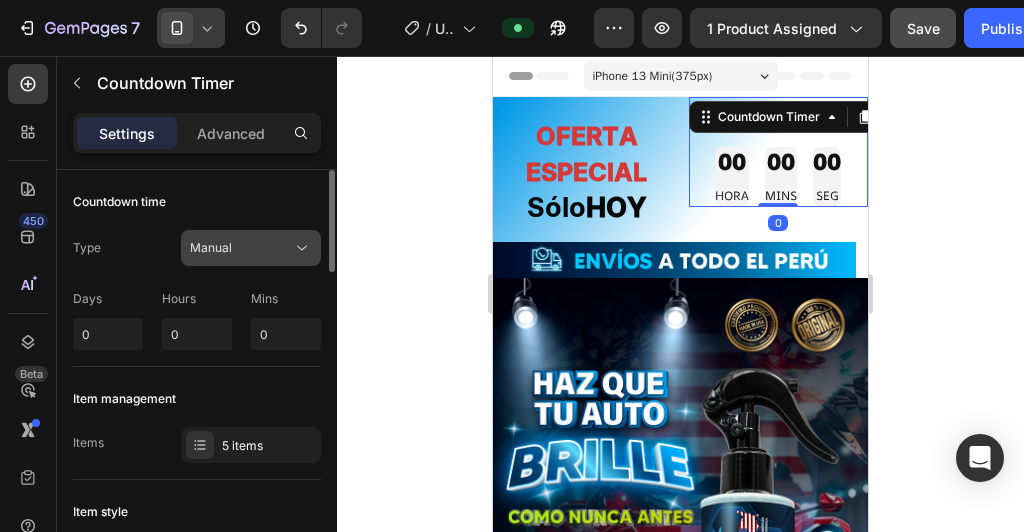 click on "Manual" at bounding box center (241, 248) 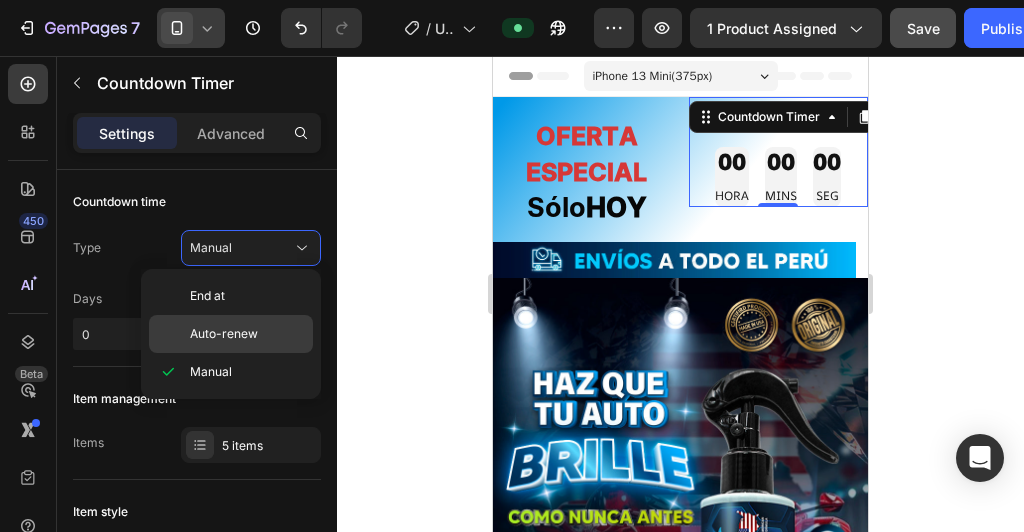 click on "Auto-renew" at bounding box center [224, 334] 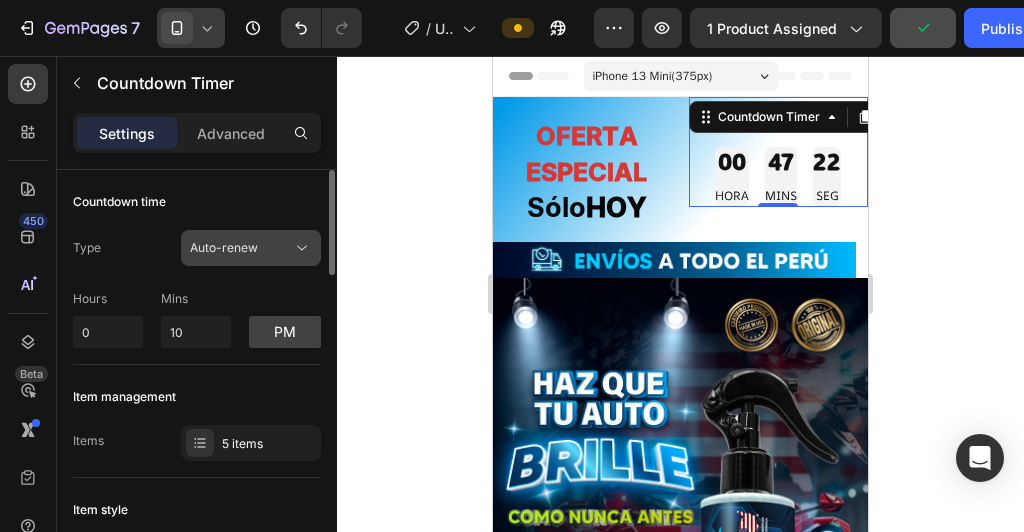 click on "Auto-renew" at bounding box center (224, 247) 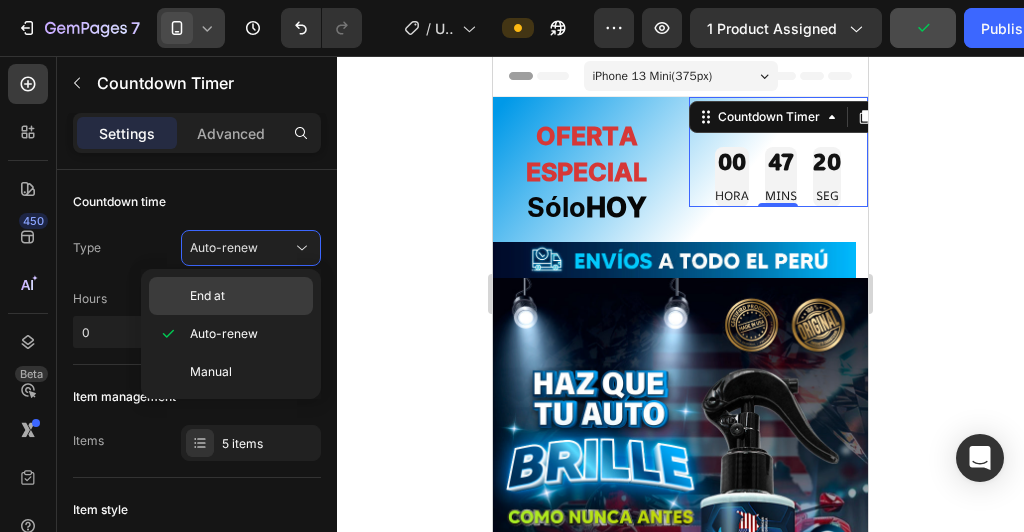 click on "End at" 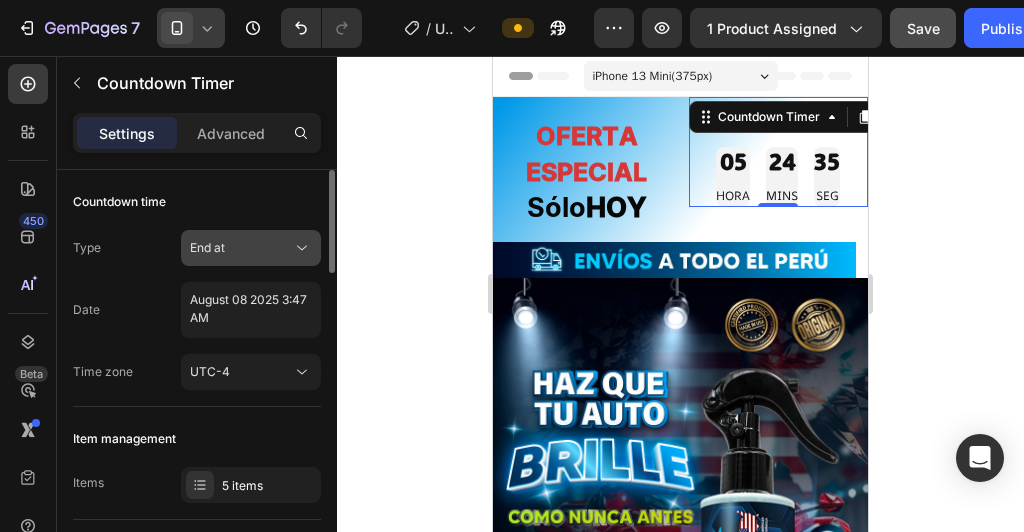 click on "End at" at bounding box center (241, 248) 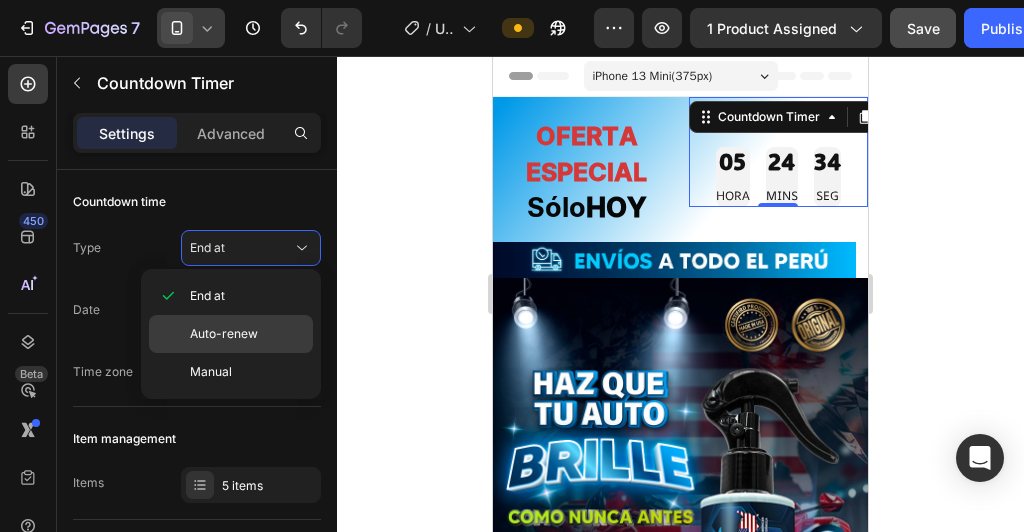 click on "Auto-renew" at bounding box center [224, 334] 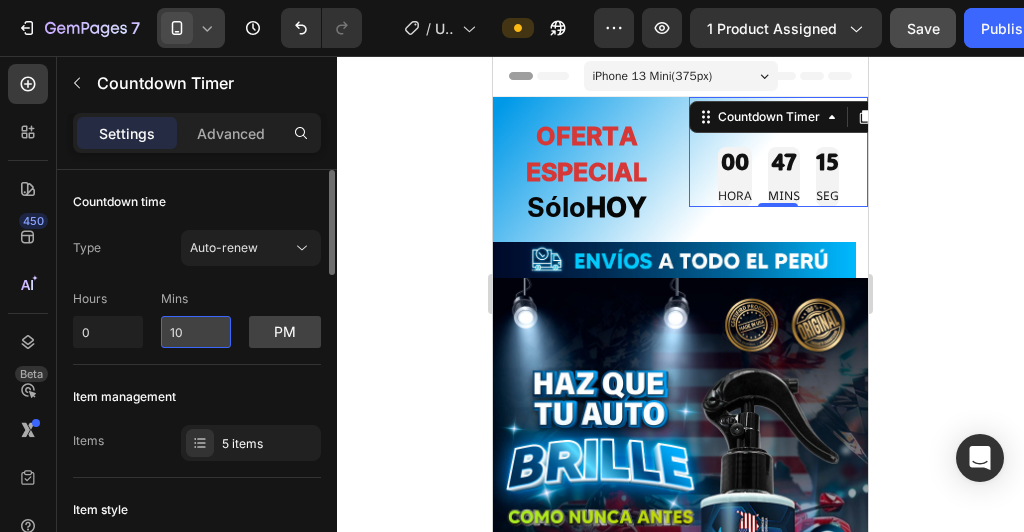 click on "10" at bounding box center (196, 332) 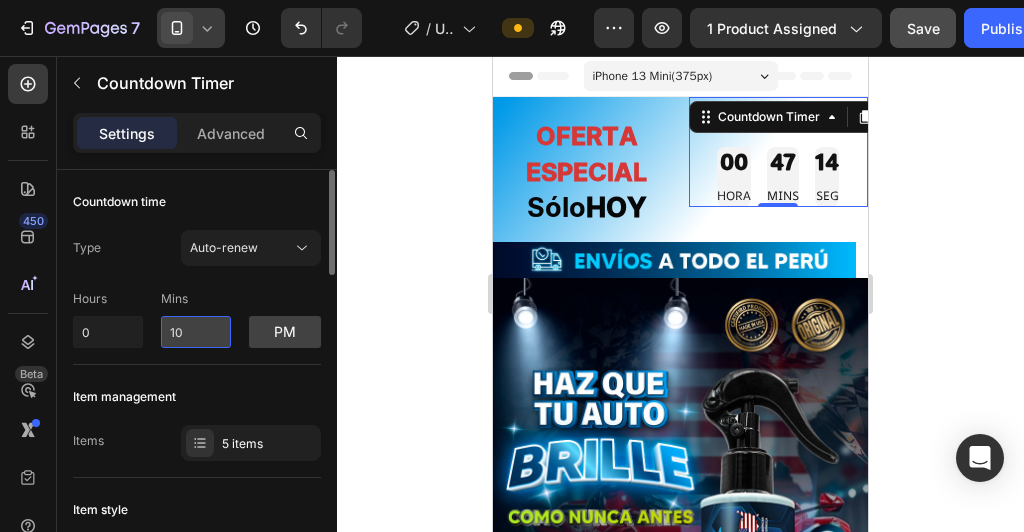 click on "10" at bounding box center (196, 332) 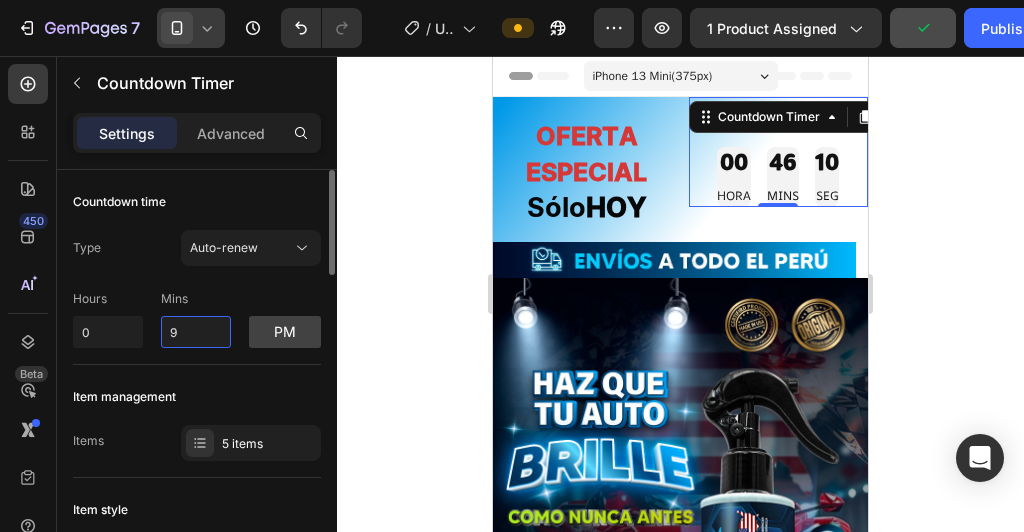 type on "9" 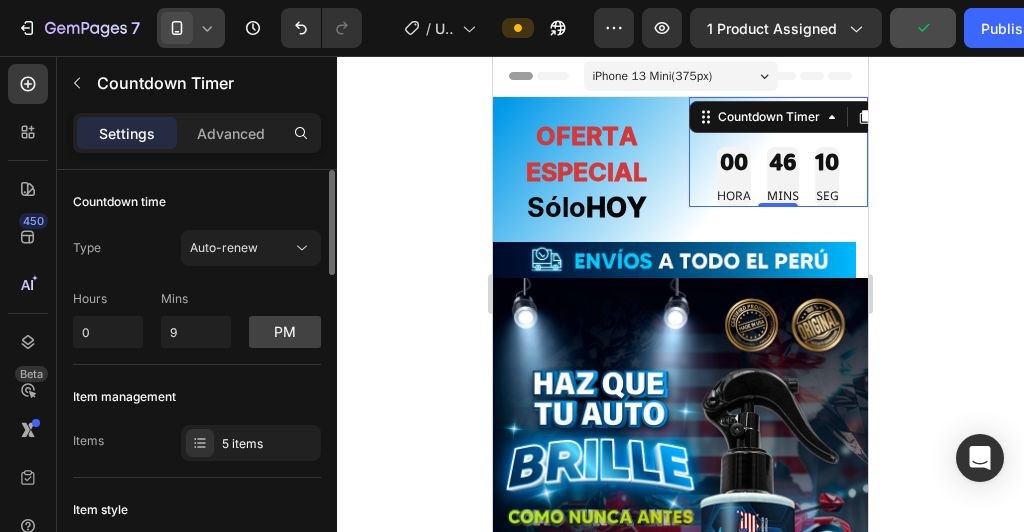 click on "Type Auto-renew Hours 0 Mins 9 pm" at bounding box center (197, 289) 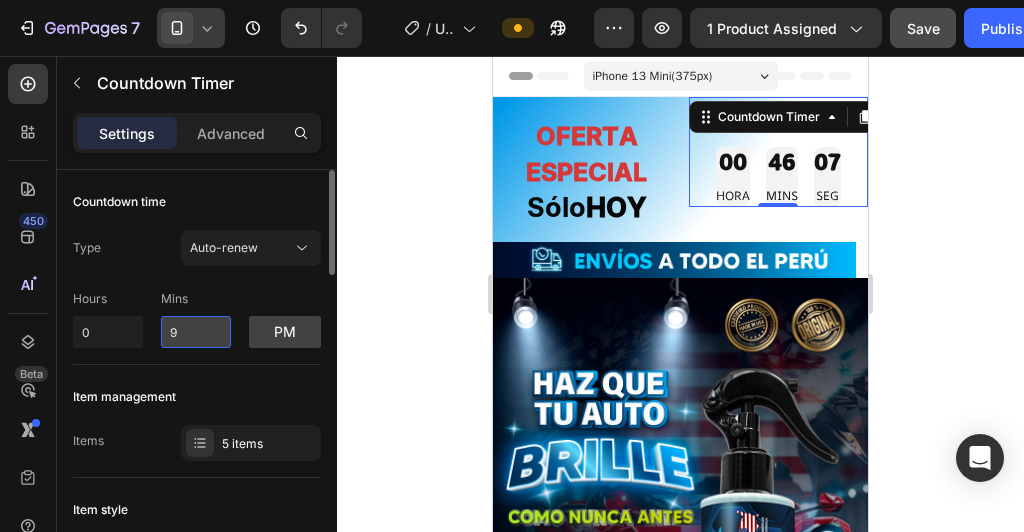 click on "9" at bounding box center [196, 332] 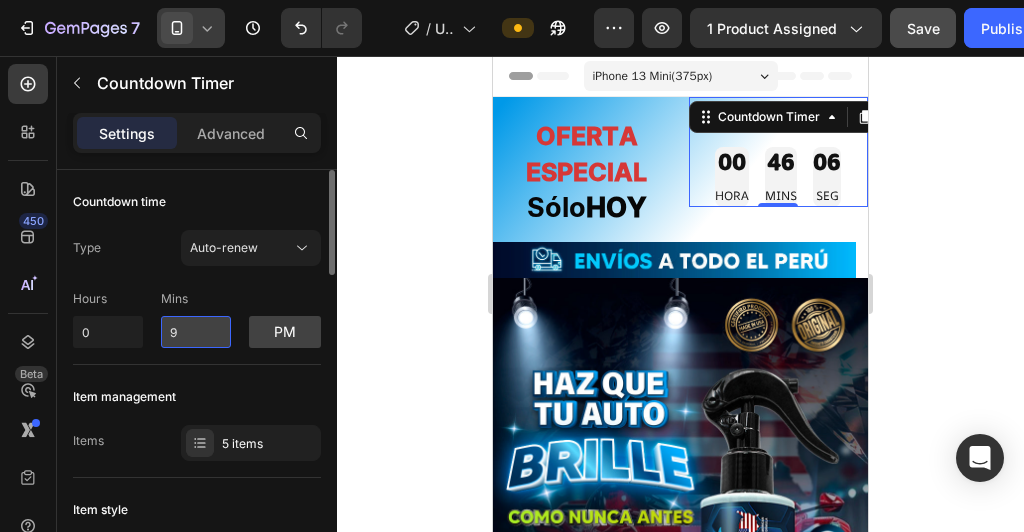click on "9" at bounding box center [196, 332] 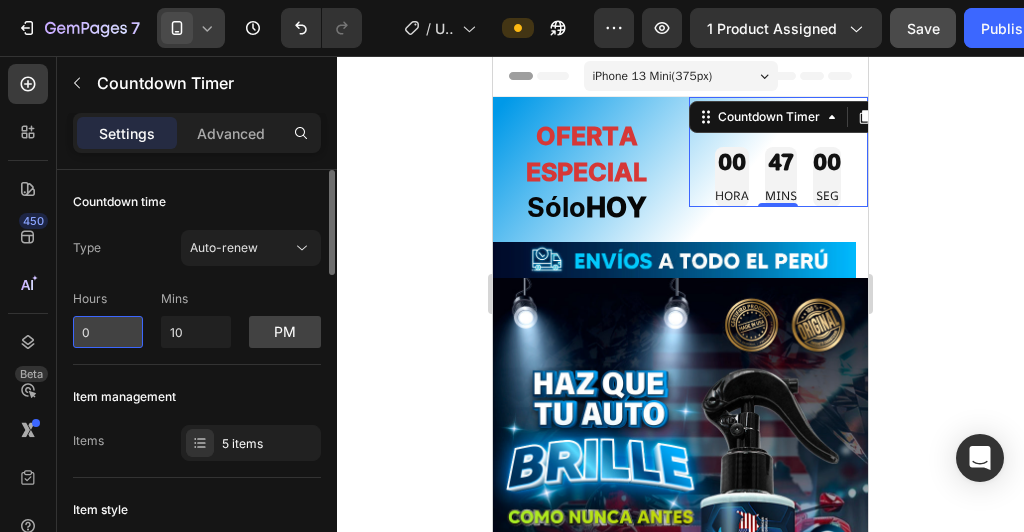 click on "0" at bounding box center (108, 332) 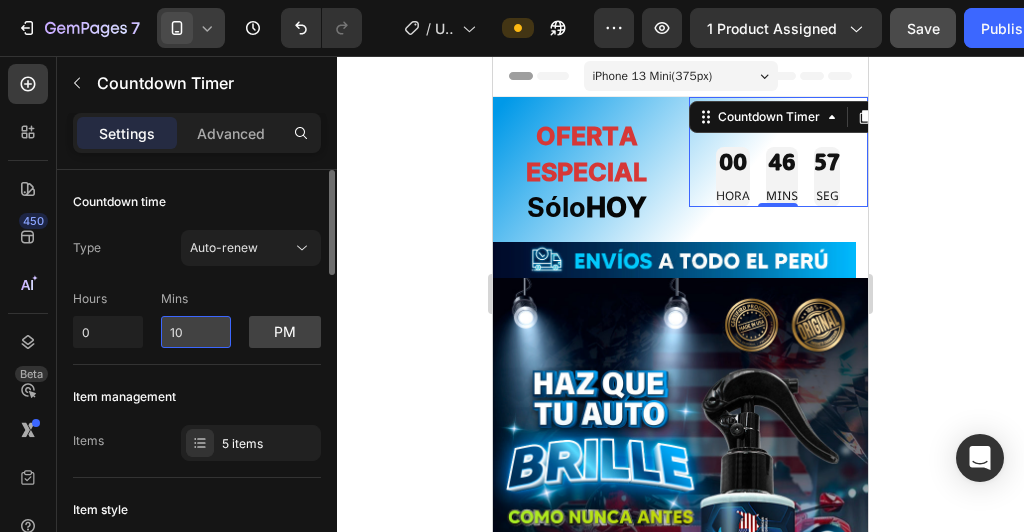click on "10" at bounding box center (196, 332) 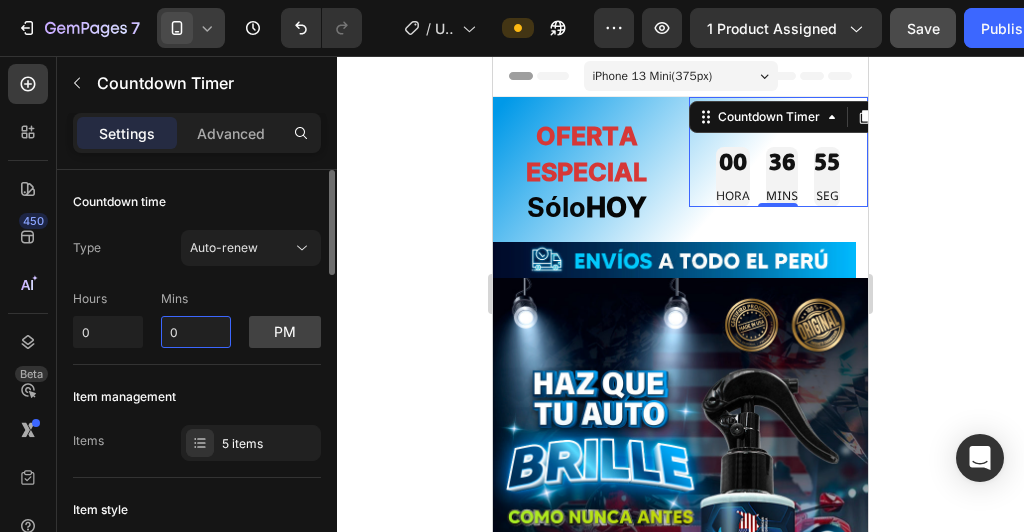 type on "0" 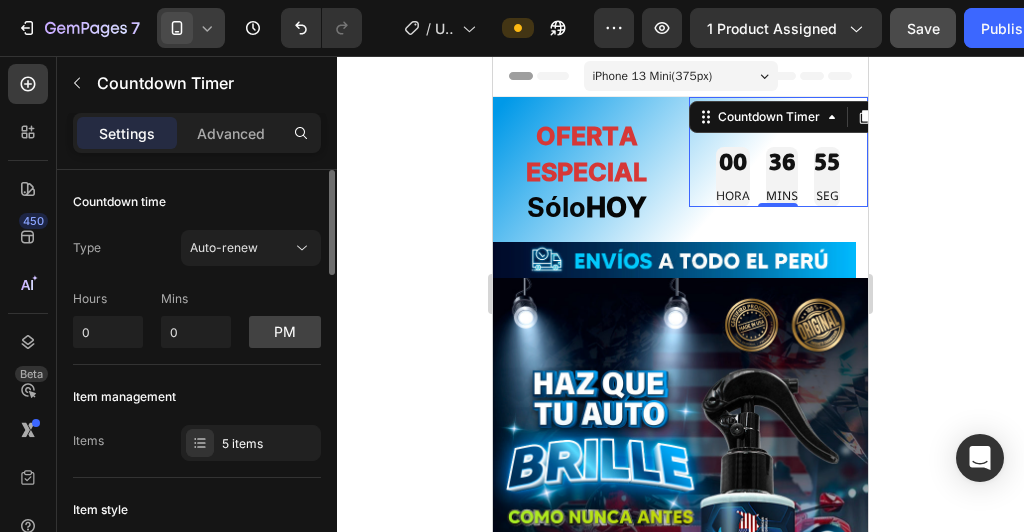 click on "Type Auto-renew Hours 0 Mins 0 pm" at bounding box center (197, 289) 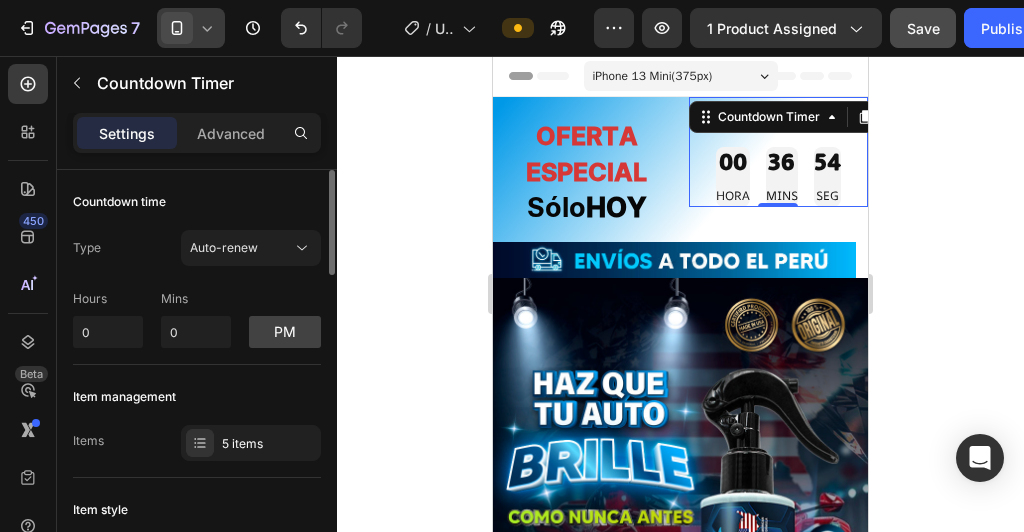 click on "Type Auto-renew Hours 0 Mins 0 pm" at bounding box center (197, 289) 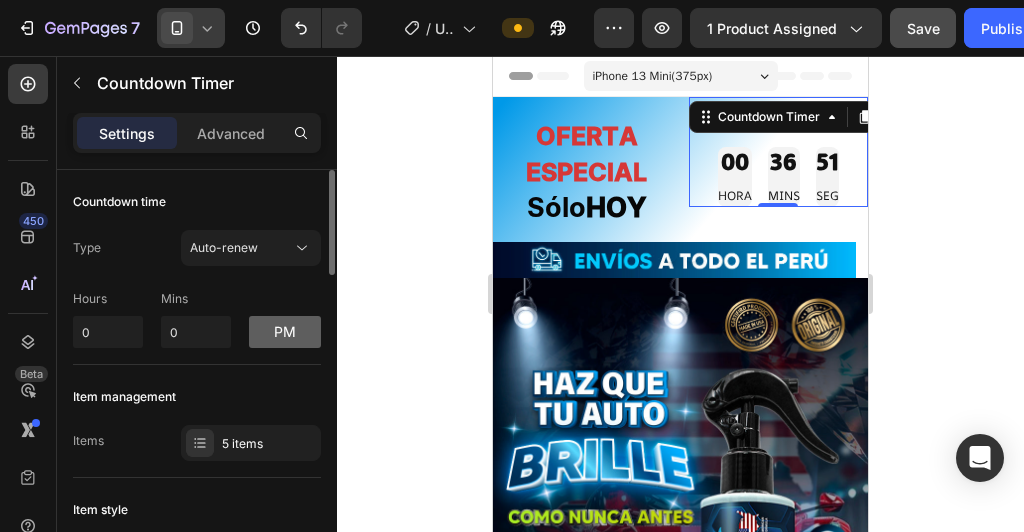 click on "pm" at bounding box center [285, 332] 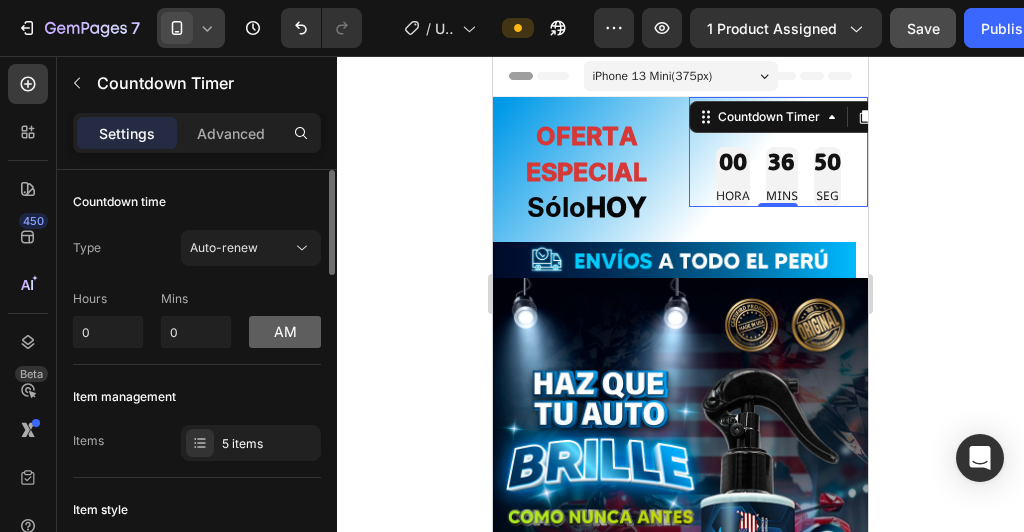 click on "am" at bounding box center (285, 332) 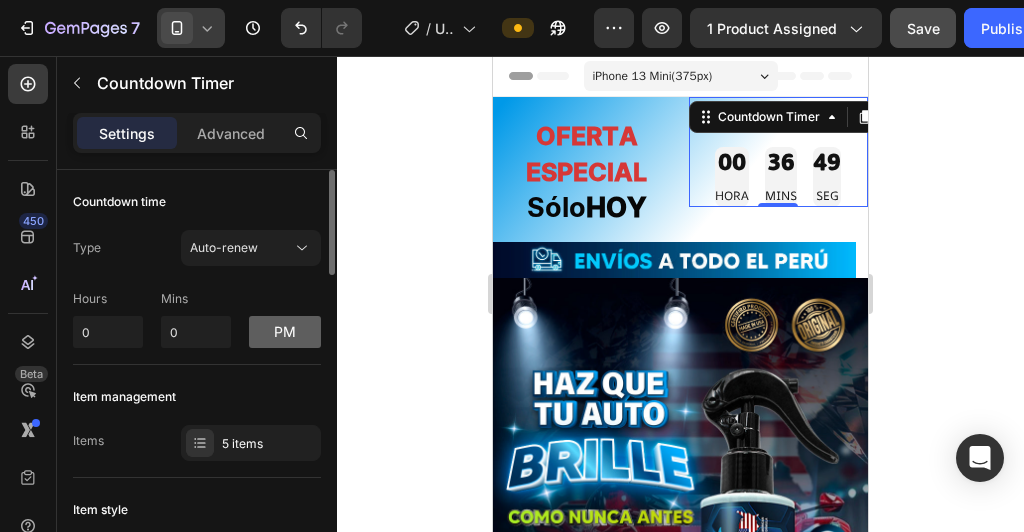 click on "pm" at bounding box center (285, 332) 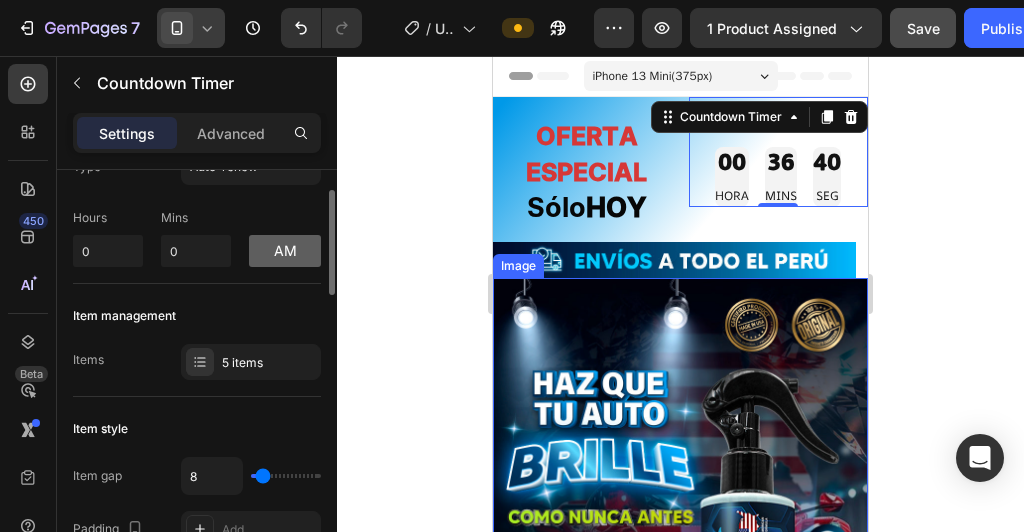 scroll, scrollTop: 0, scrollLeft: 0, axis: both 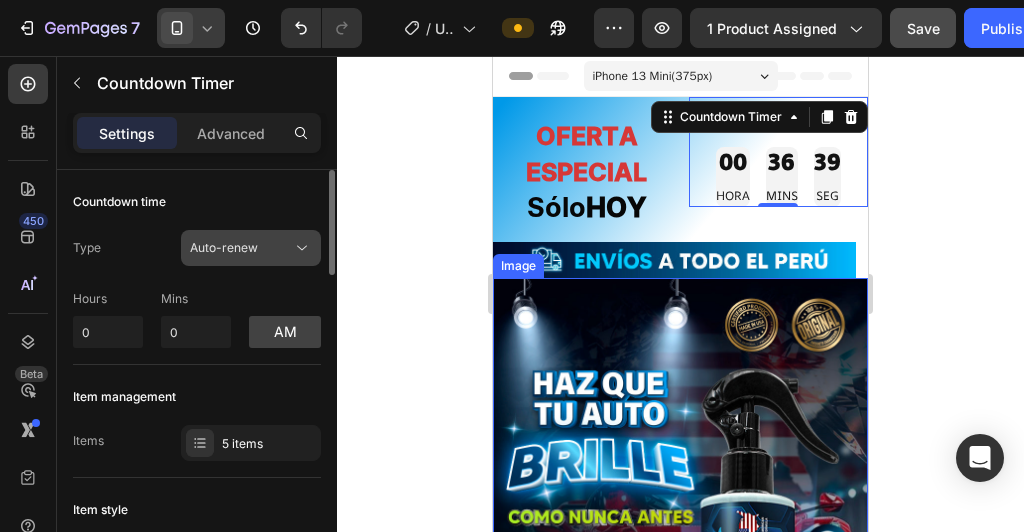 click on "Auto-renew" at bounding box center (241, 248) 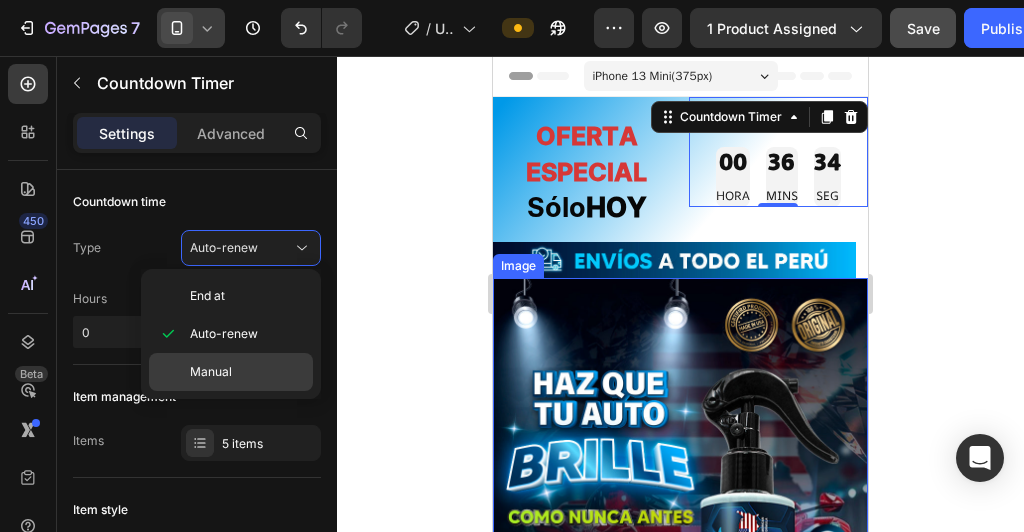 click on "Manual" at bounding box center [211, 372] 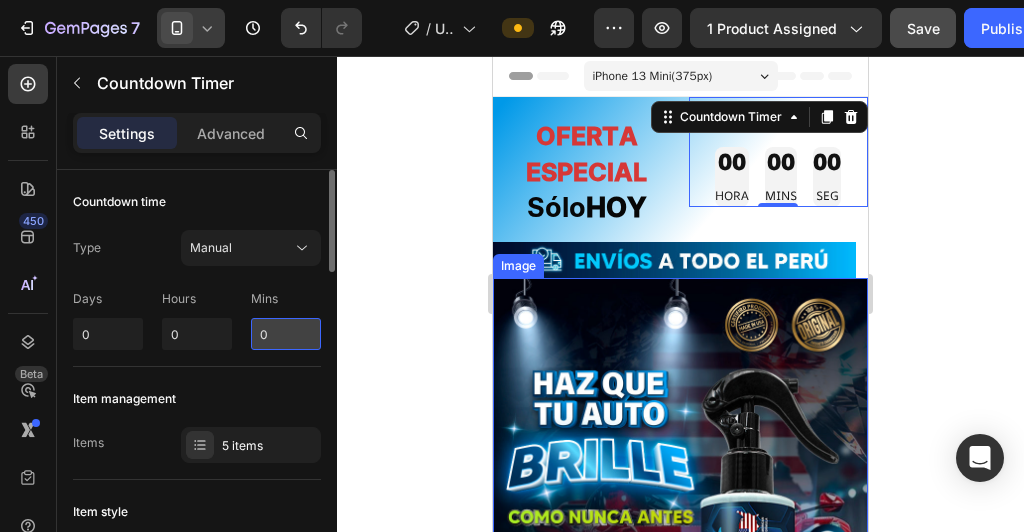 click on "0" at bounding box center [286, 334] 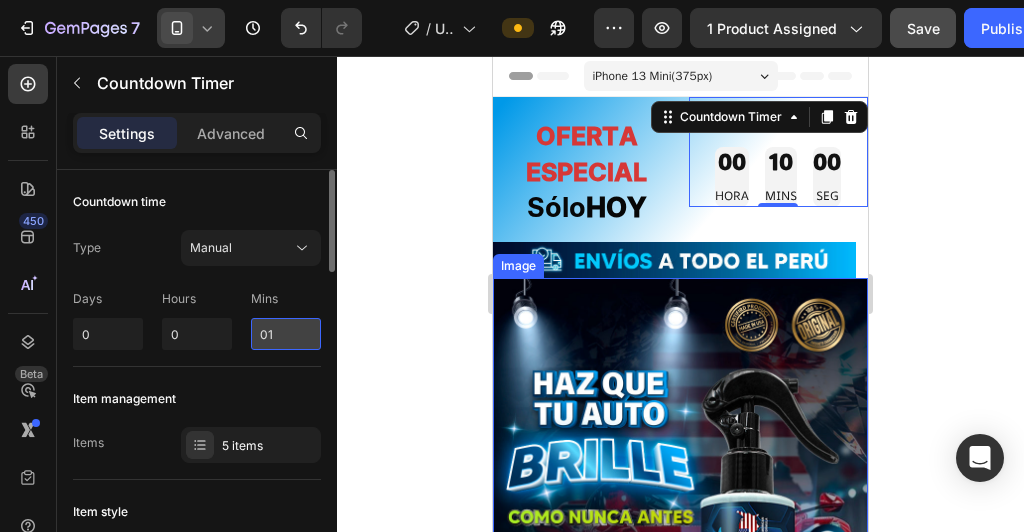type on "0" 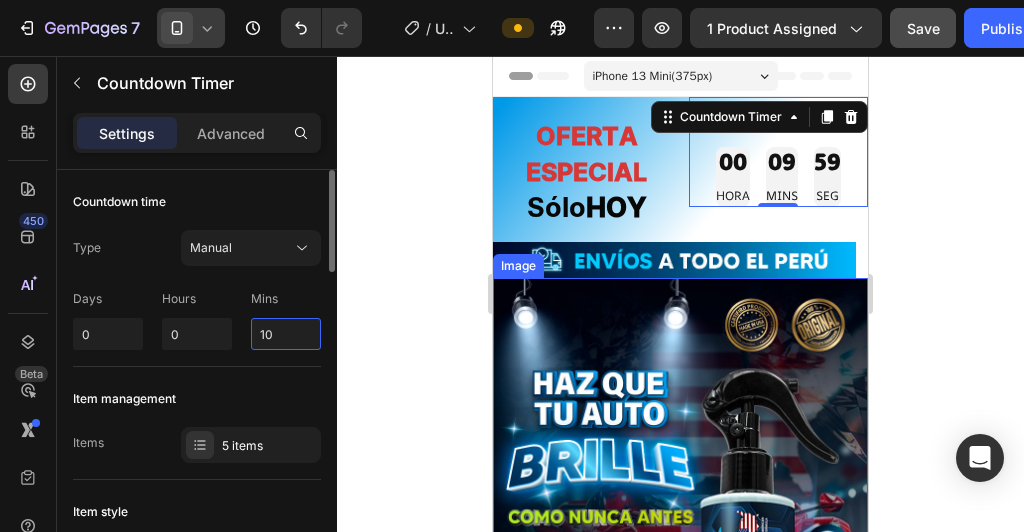 type on "10" 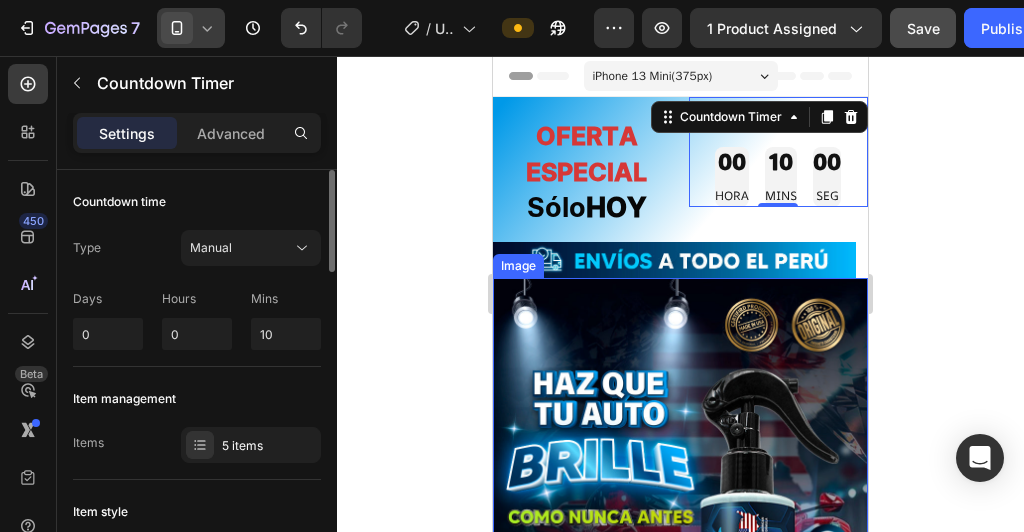 click on "Mins" at bounding box center [286, 299] 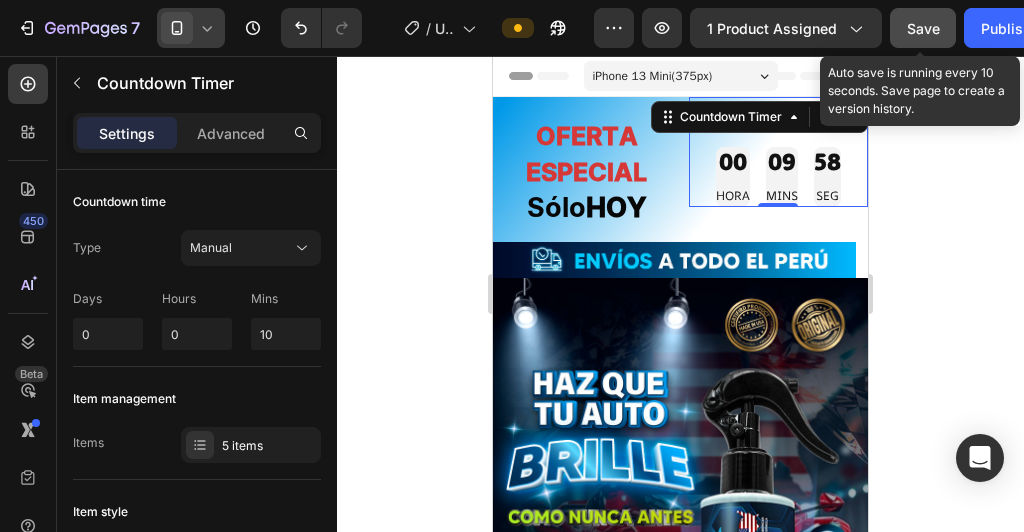click on "Save" 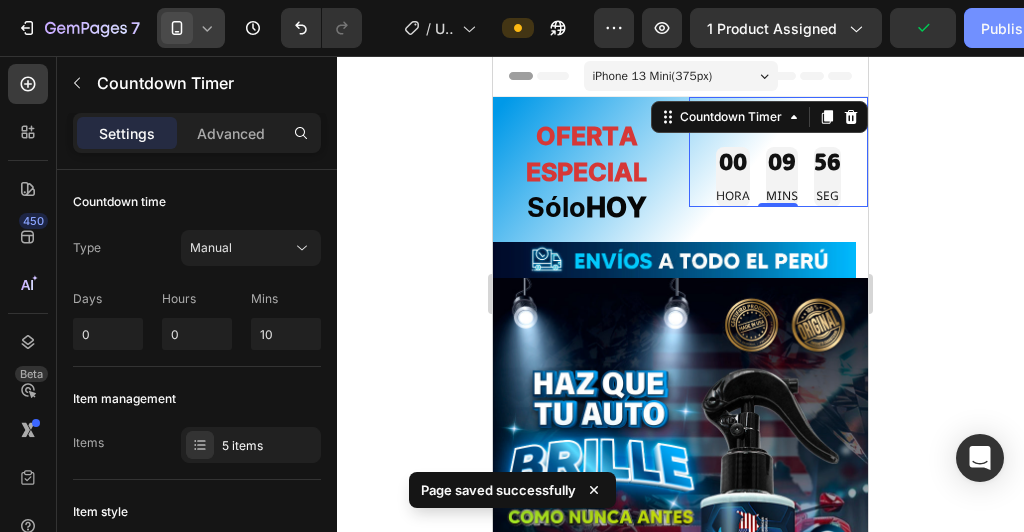 click on "Publish" at bounding box center (1006, 28) 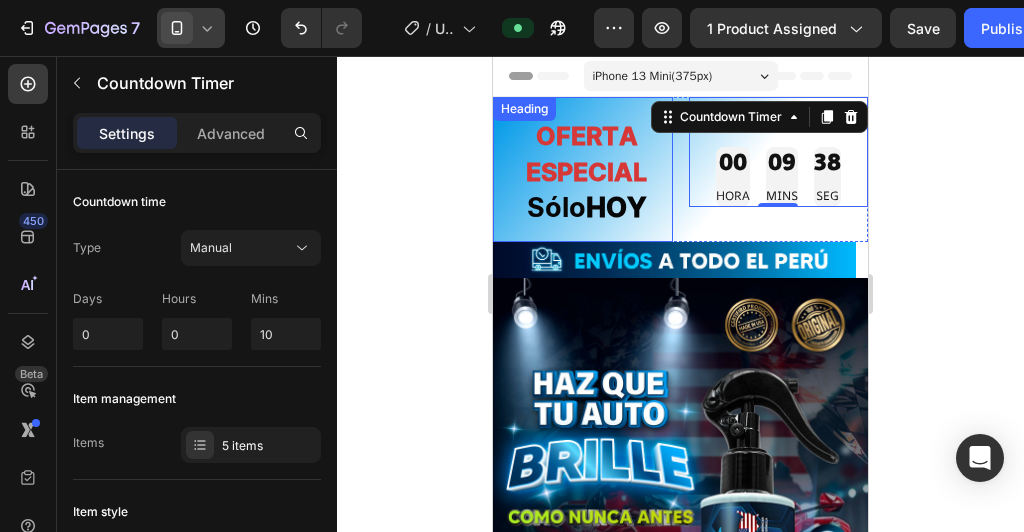 click on "OFERTA ESPECIAL" at bounding box center [586, 155] 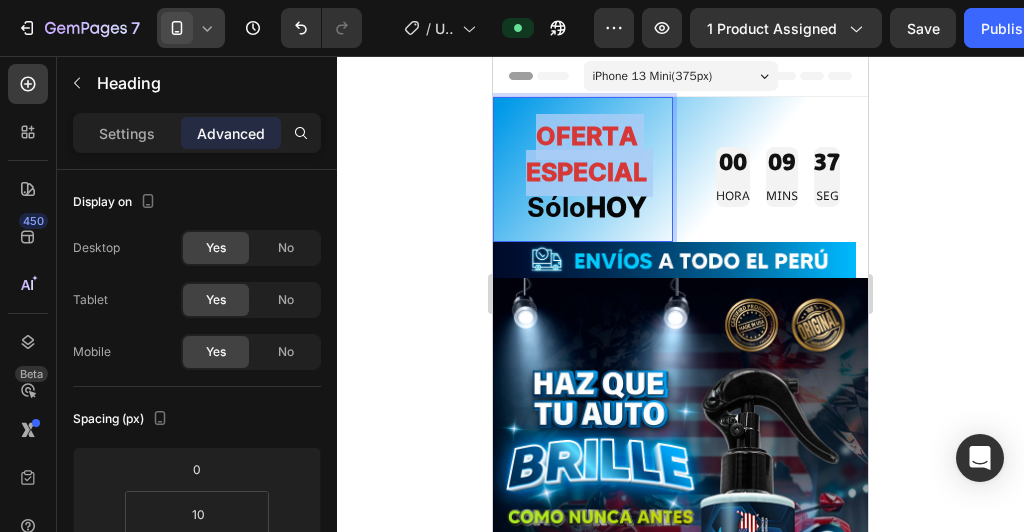 click on "OFERTA ESPECIAL" at bounding box center [586, 155] 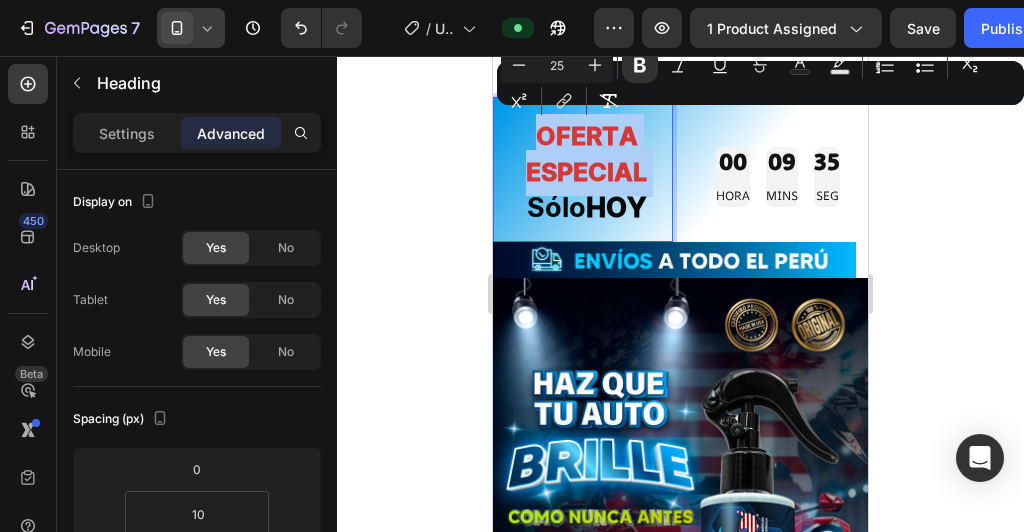 click 